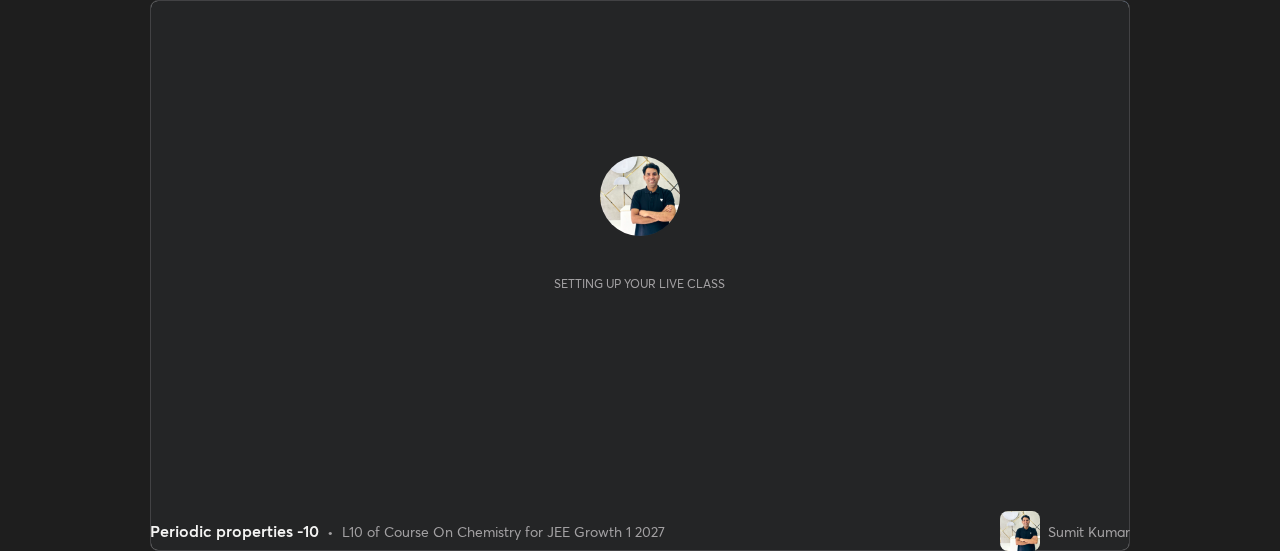 scroll, scrollTop: 0, scrollLeft: 0, axis: both 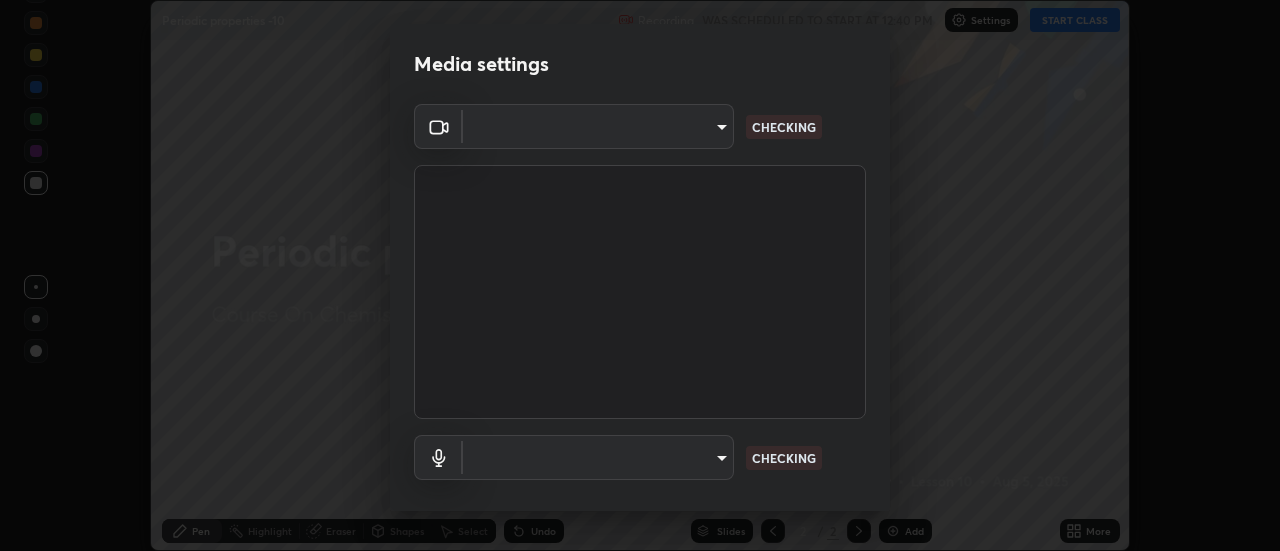 type on "1769541d7db8b910b2b6aaf592df5ff8660c63acaad49df9064175df0c6f581f" 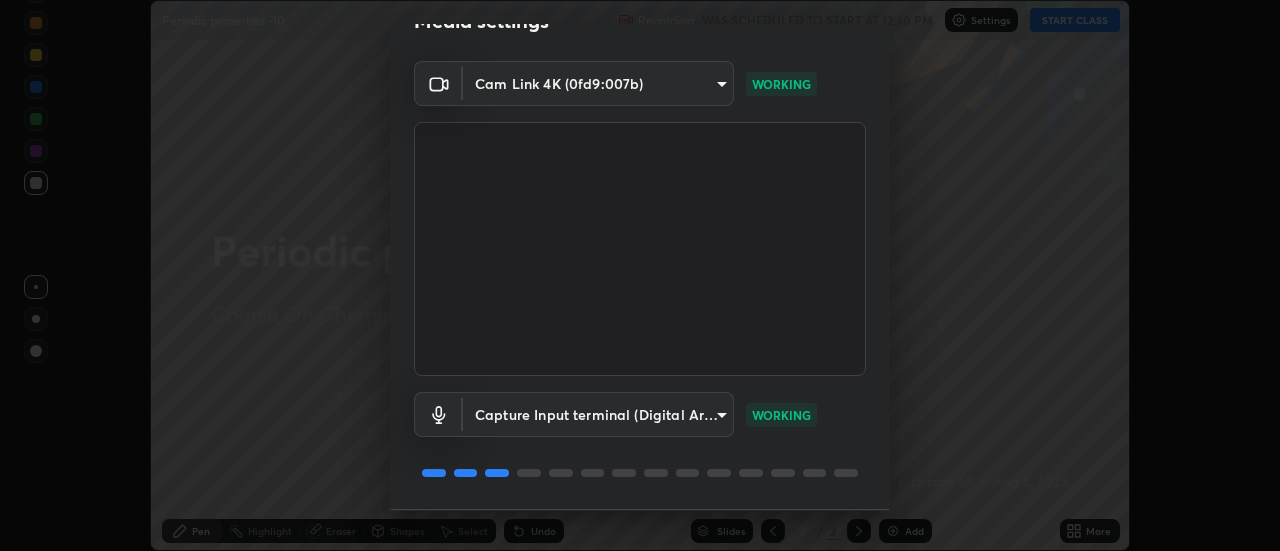 scroll, scrollTop: 104, scrollLeft: 0, axis: vertical 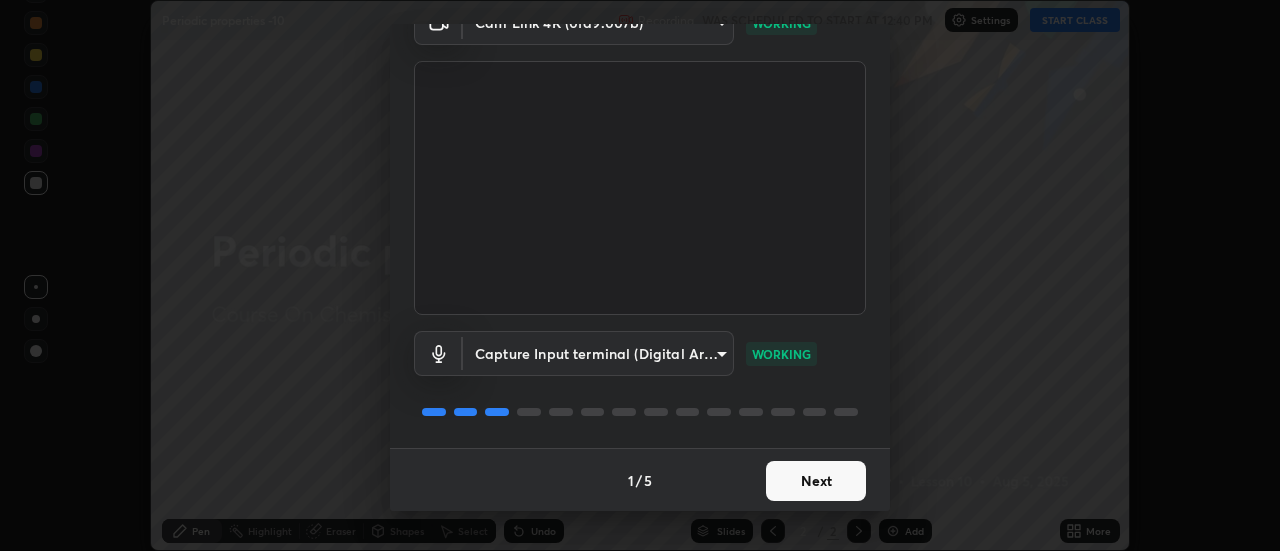 click on "Next" at bounding box center [816, 481] 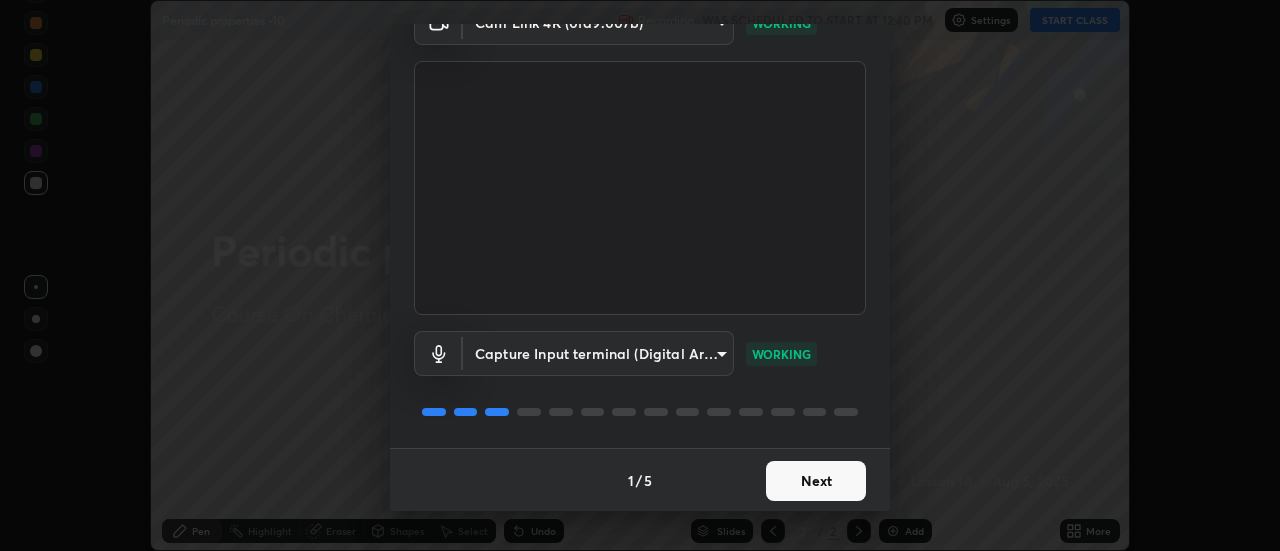 scroll, scrollTop: 0, scrollLeft: 0, axis: both 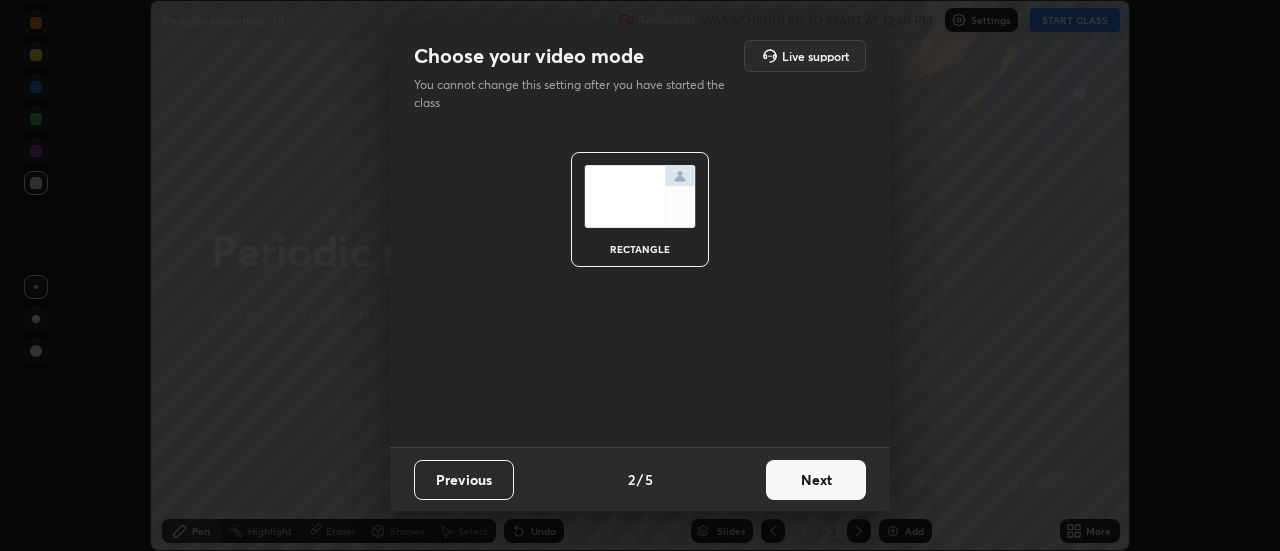 click on "Next" at bounding box center [816, 480] 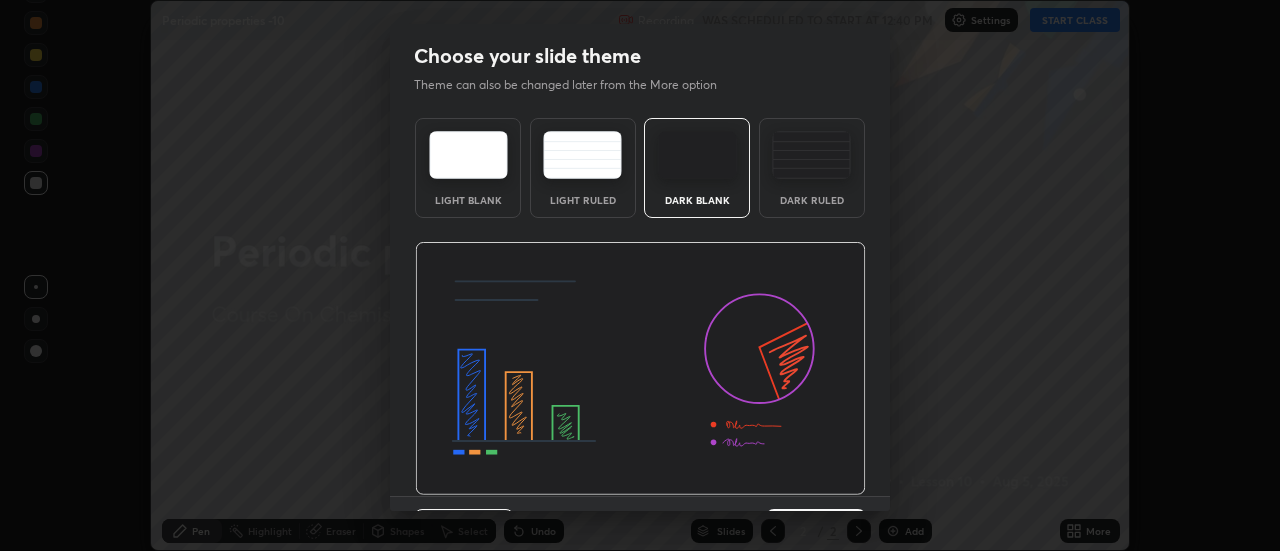 scroll, scrollTop: 49, scrollLeft: 0, axis: vertical 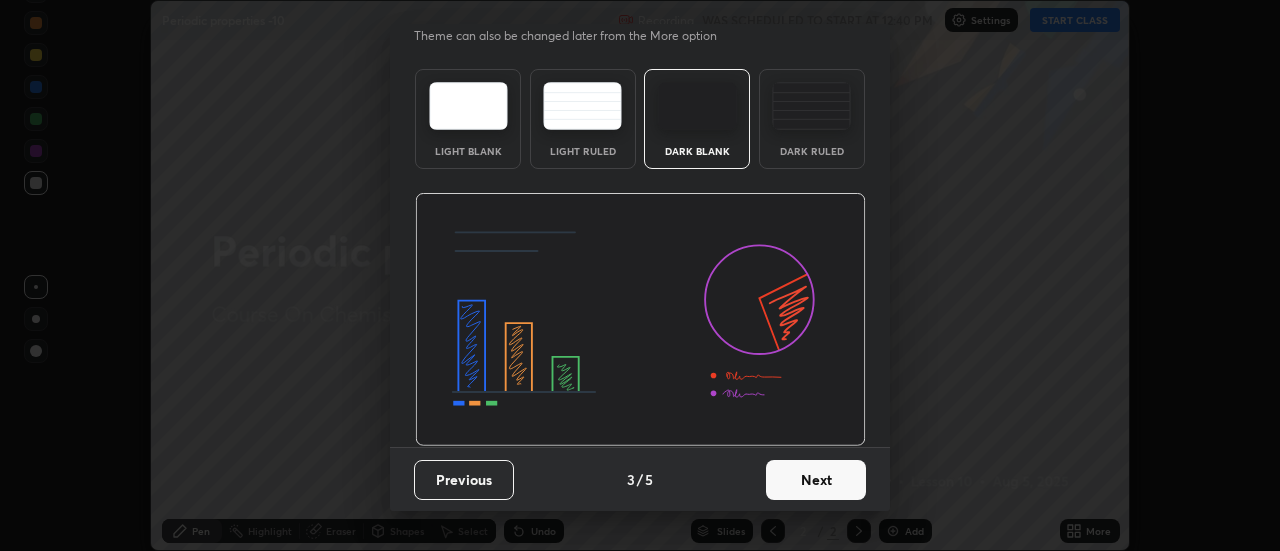 click on "Next" at bounding box center (816, 480) 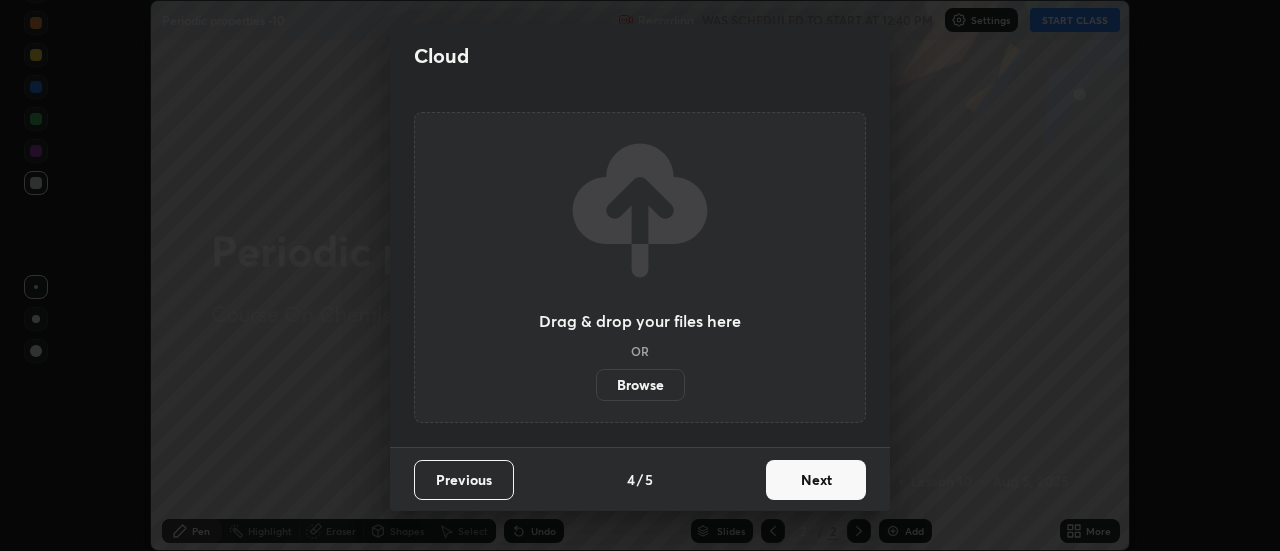 scroll, scrollTop: 0, scrollLeft: 0, axis: both 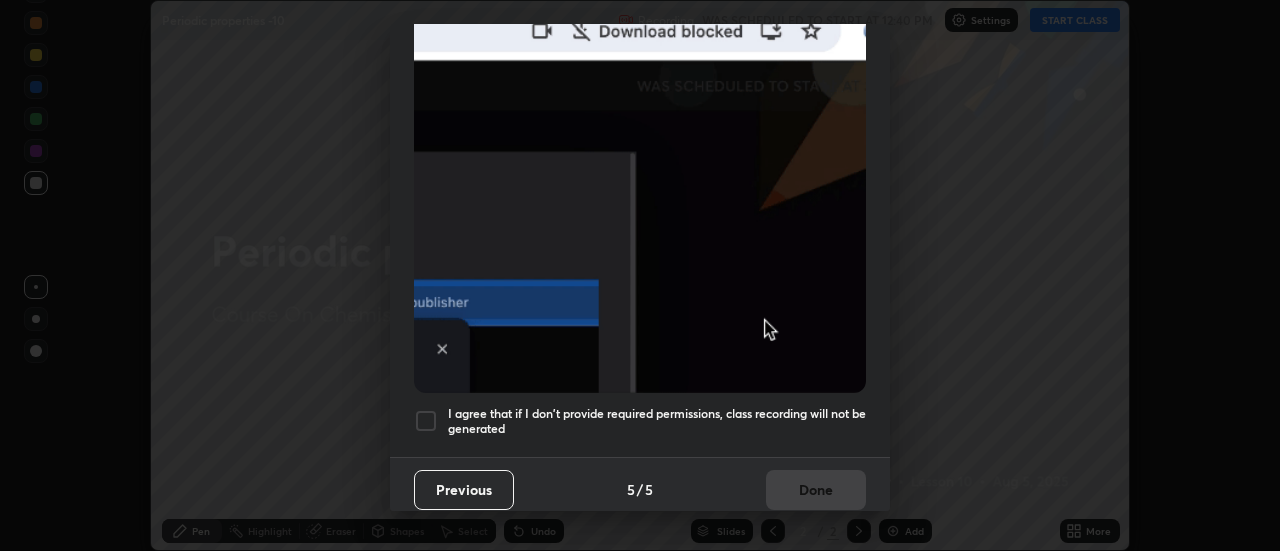click on "I agree that if I don't provide required permissions, class recording will not be generated" at bounding box center [657, 421] 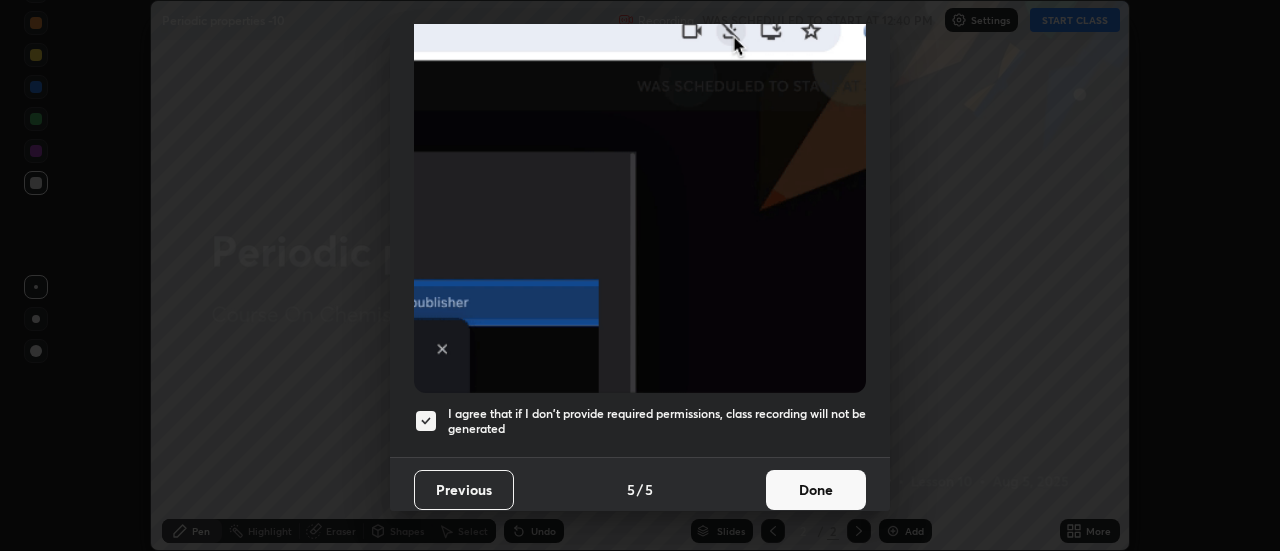 click on "Done" at bounding box center (816, 490) 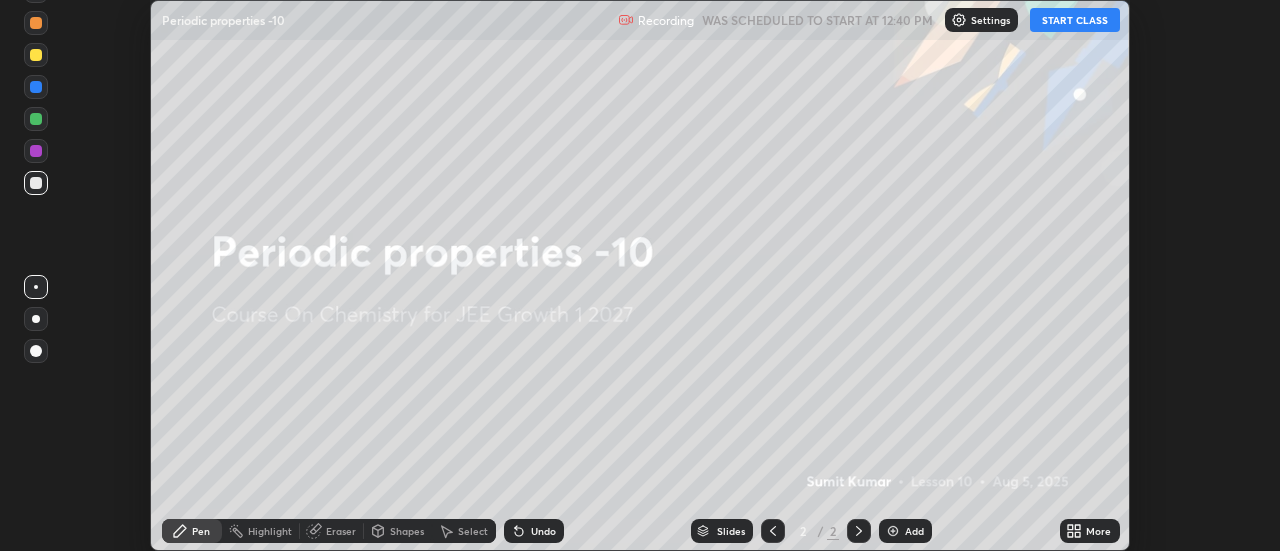 click 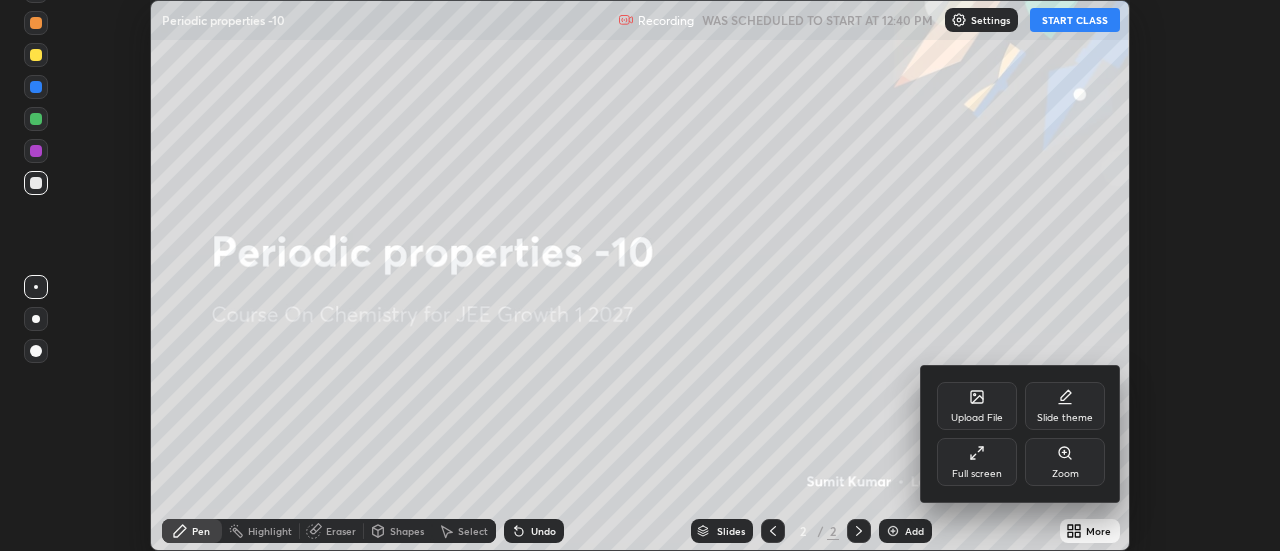 click on "Full screen" at bounding box center [977, 474] 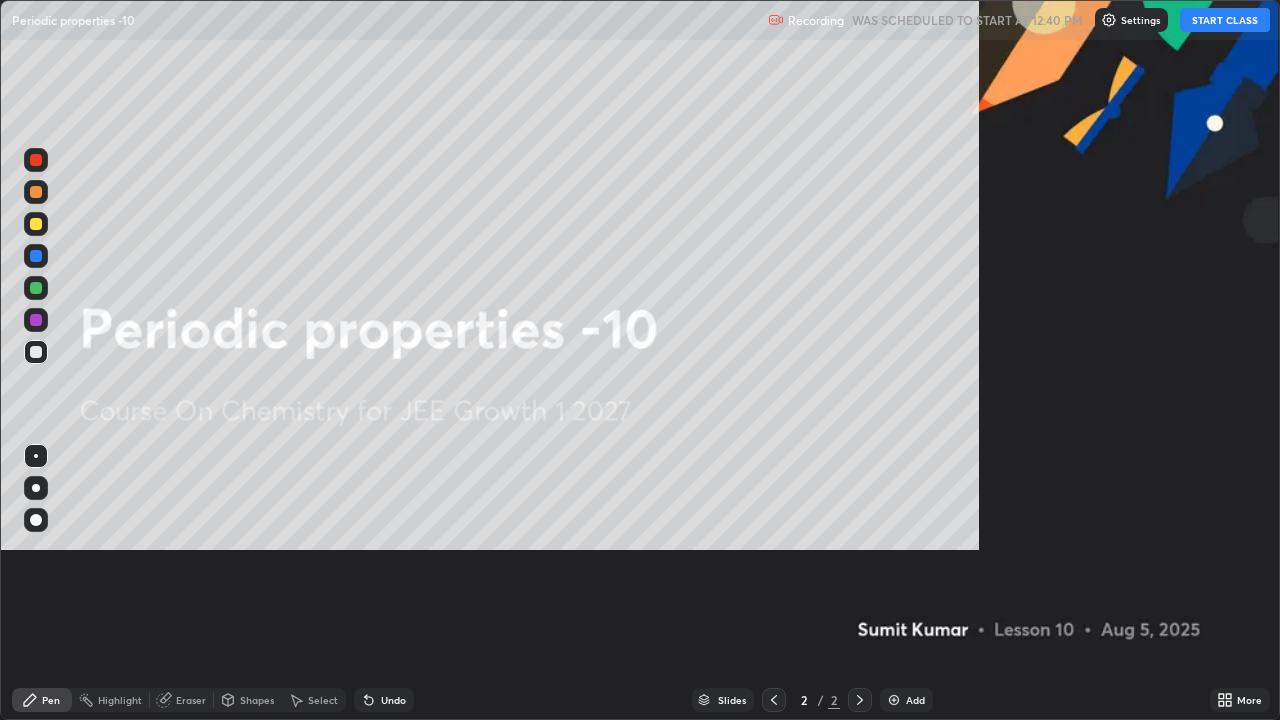 scroll, scrollTop: 99280, scrollLeft: 98720, axis: both 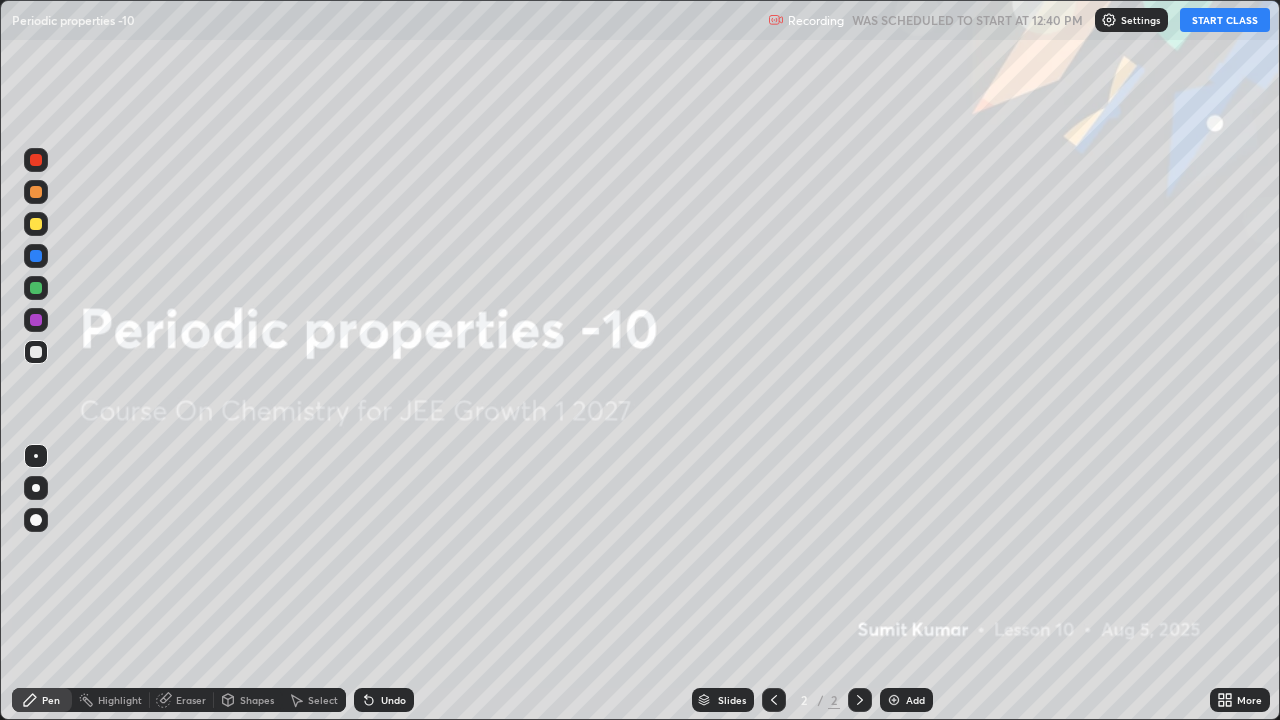 click on "START CLASS" at bounding box center [1225, 20] 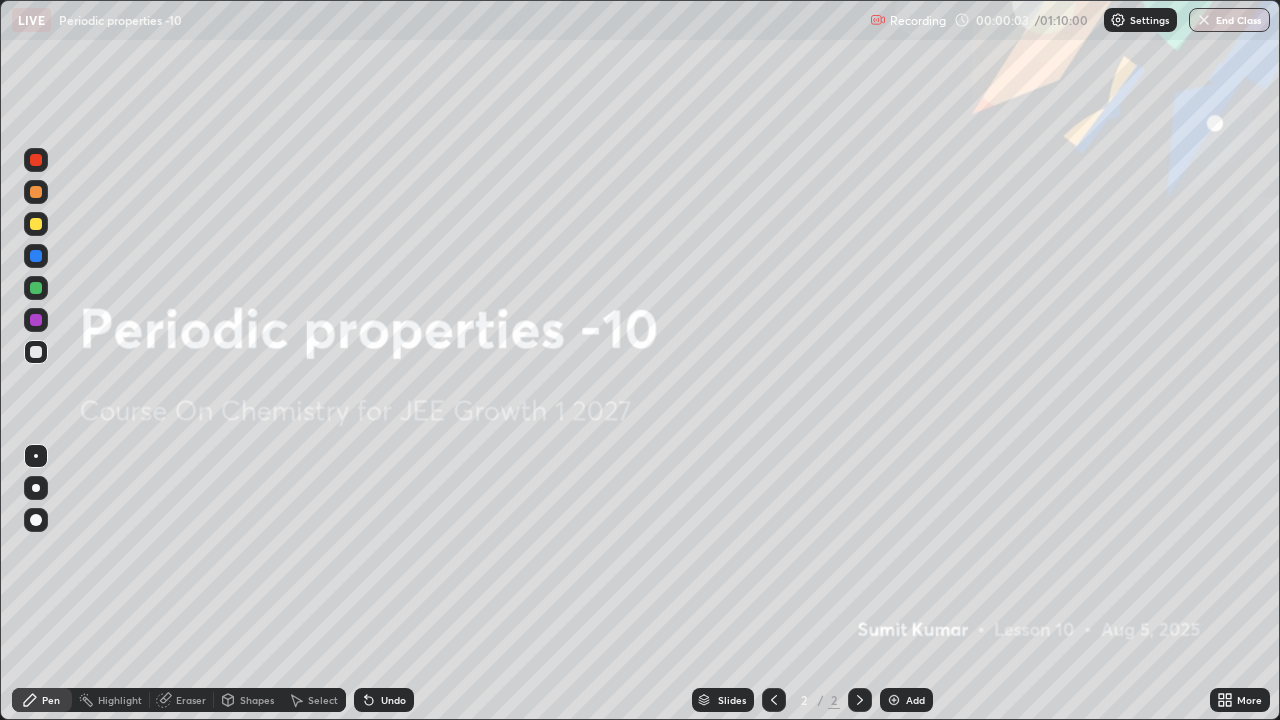 click on "Add" at bounding box center [906, 700] 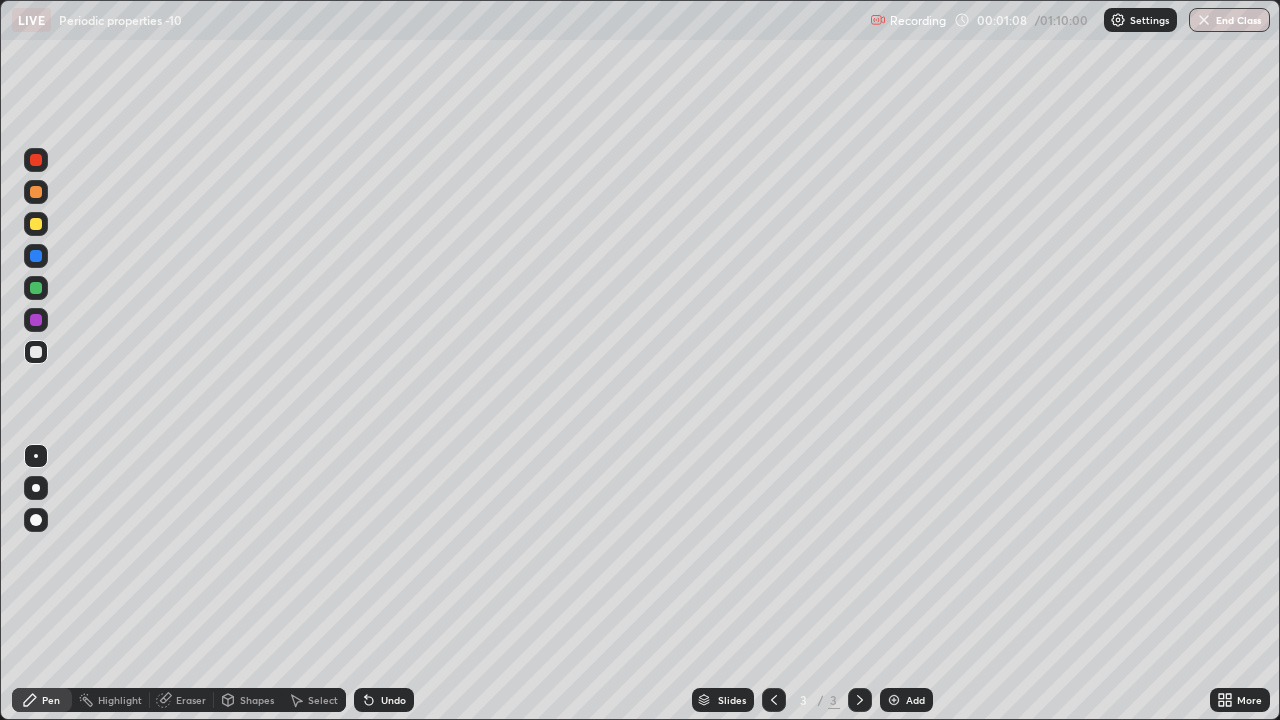 click on "Undo" at bounding box center (393, 700) 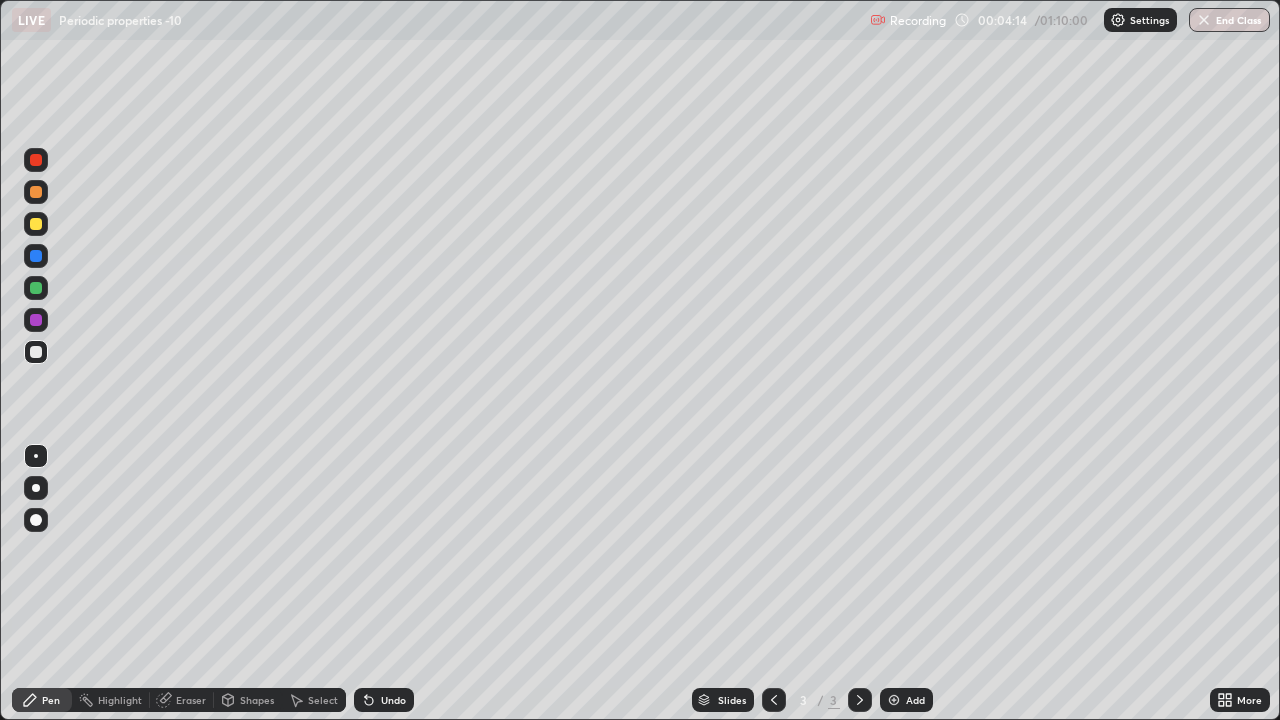 click at bounding box center [894, 700] 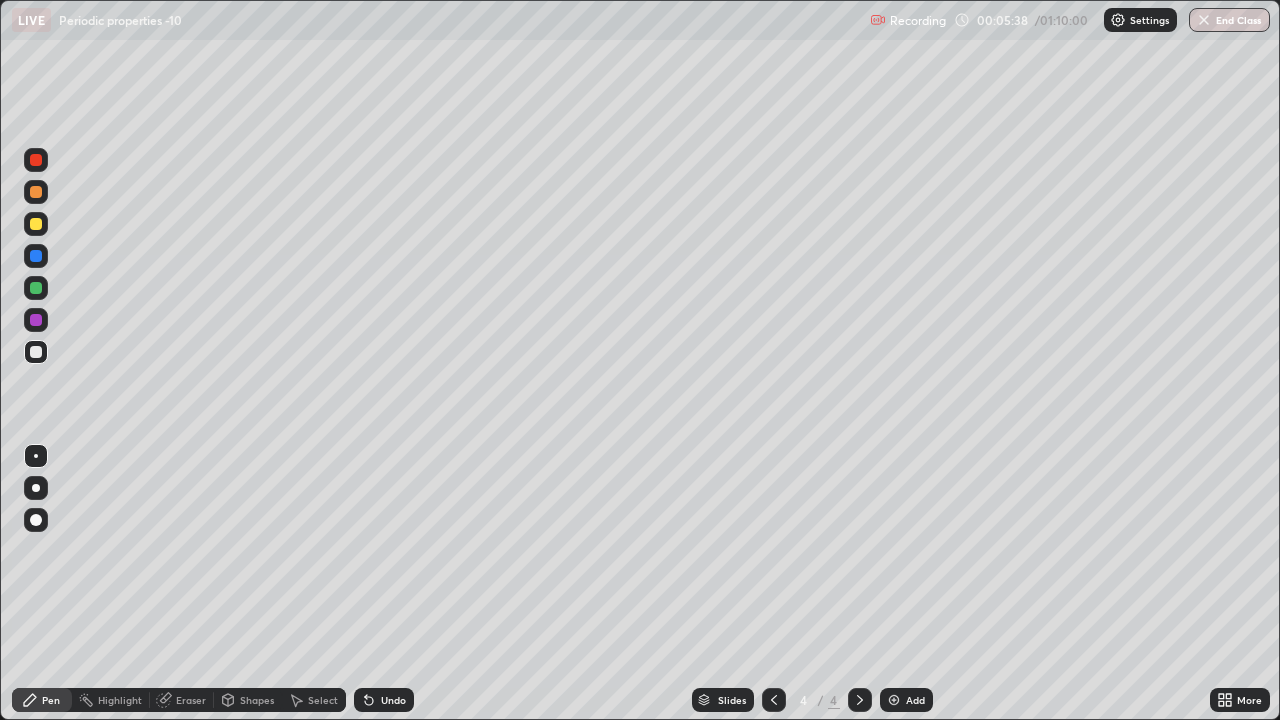 click on "Undo" at bounding box center (393, 700) 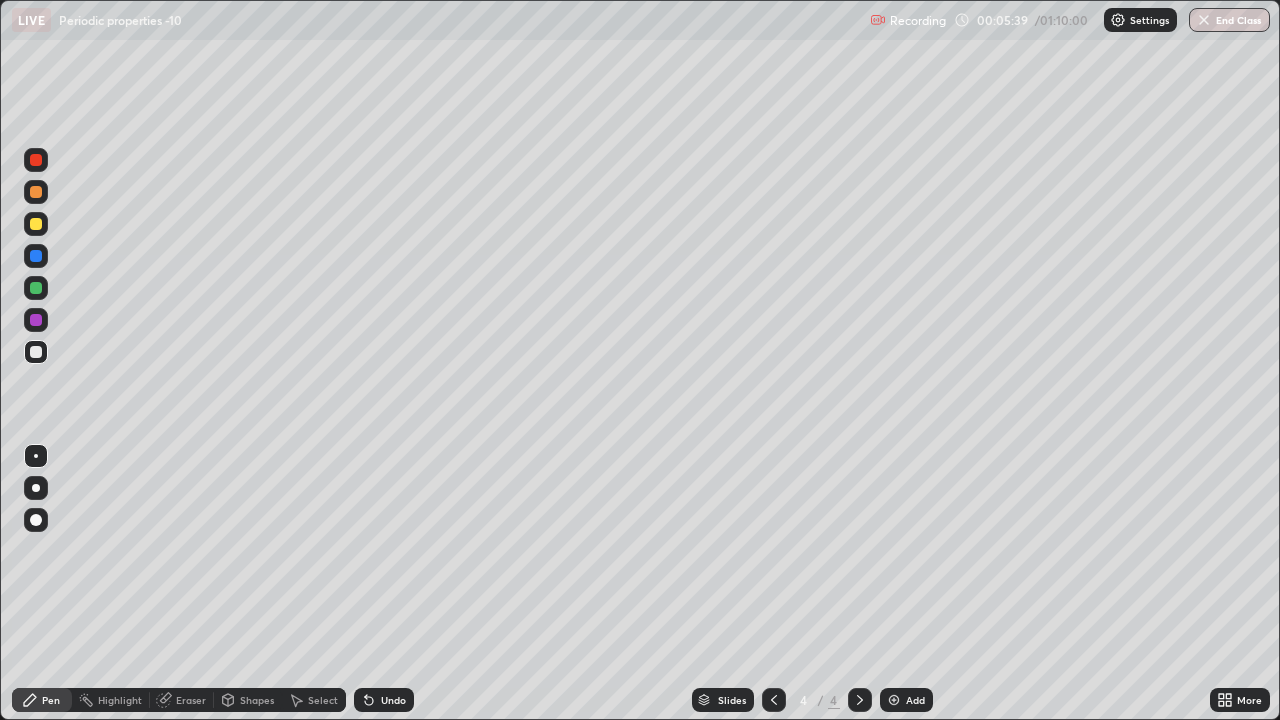 click on "Undo" at bounding box center [393, 700] 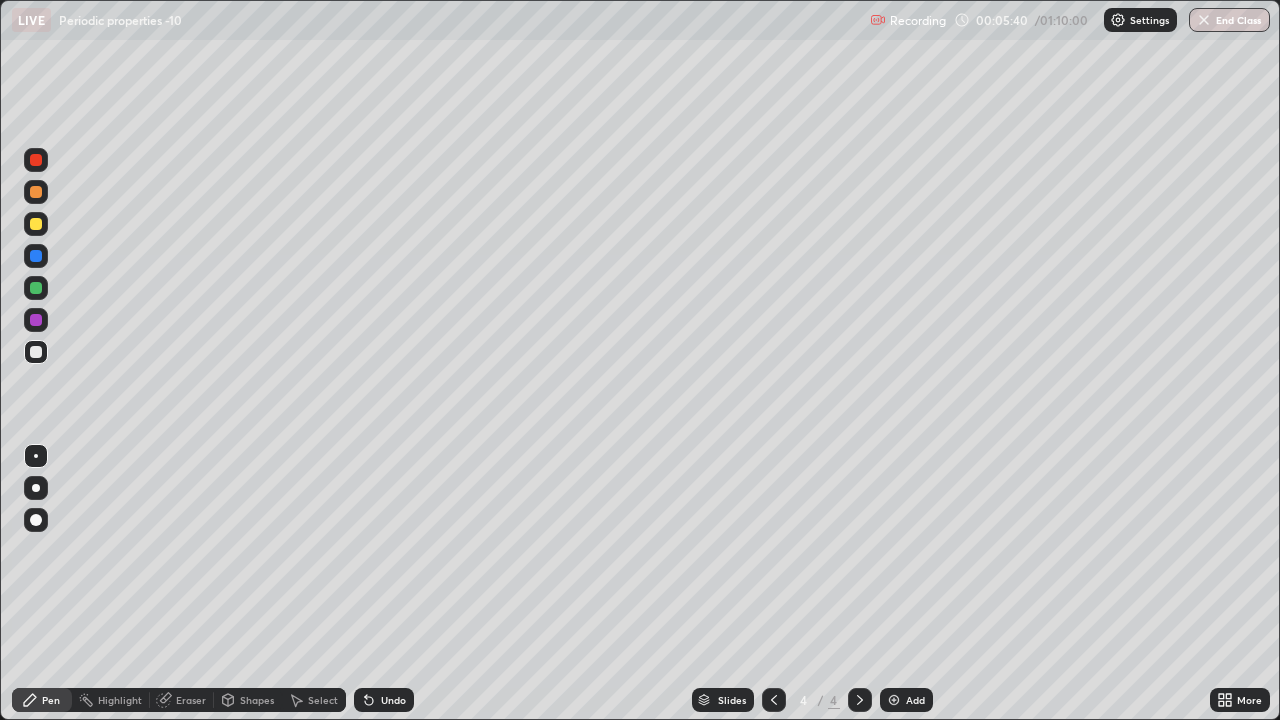 click on "Undo" at bounding box center [393, 700] 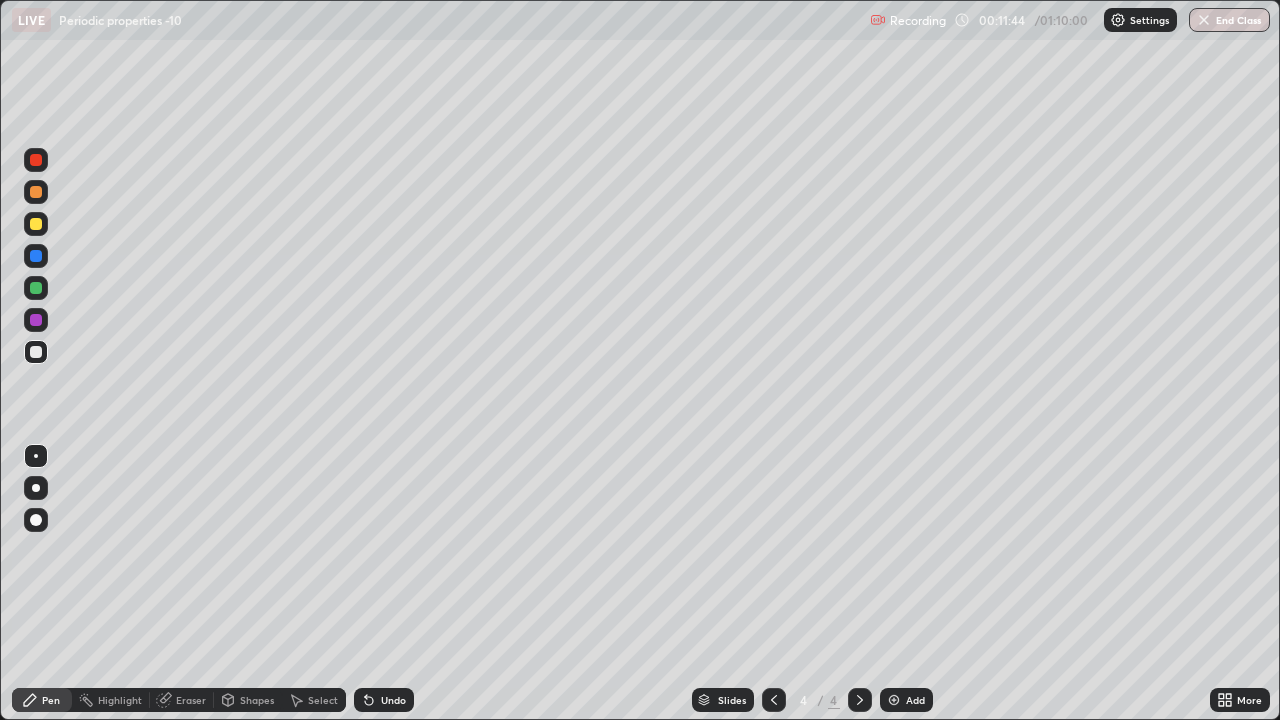 click at bounding box center [894, 700] 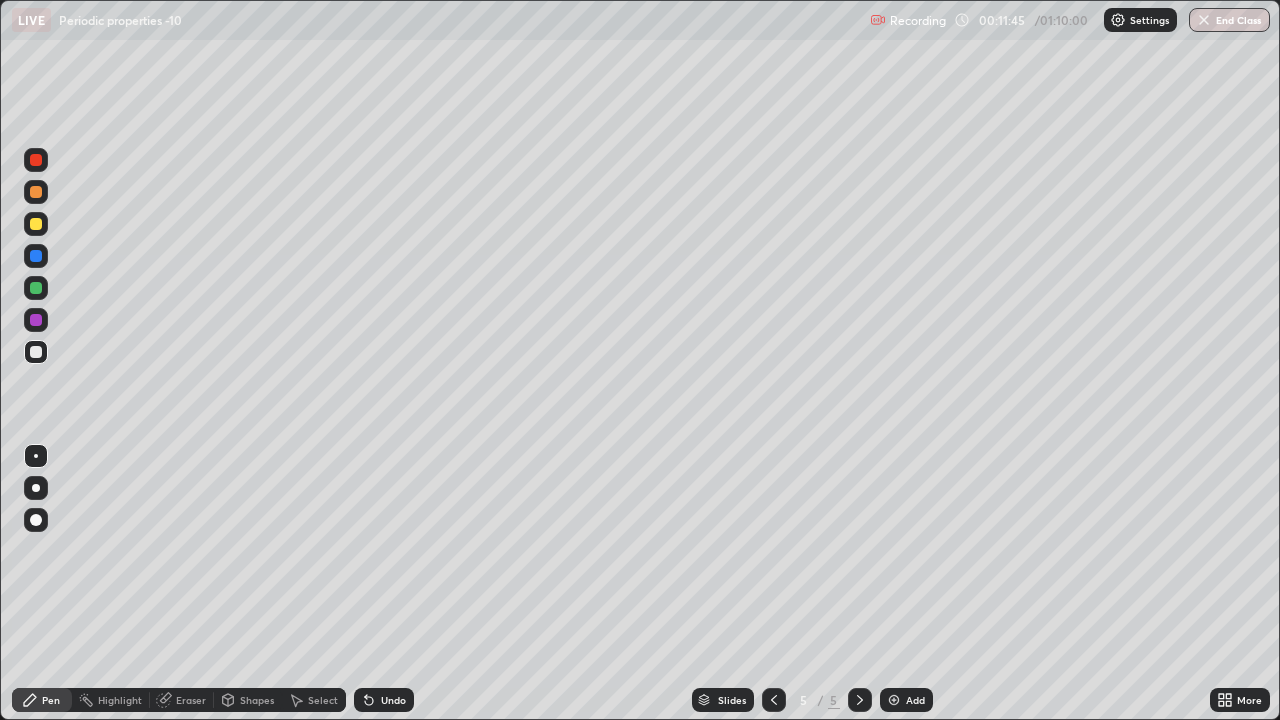 click at bounding box center (36, 488) 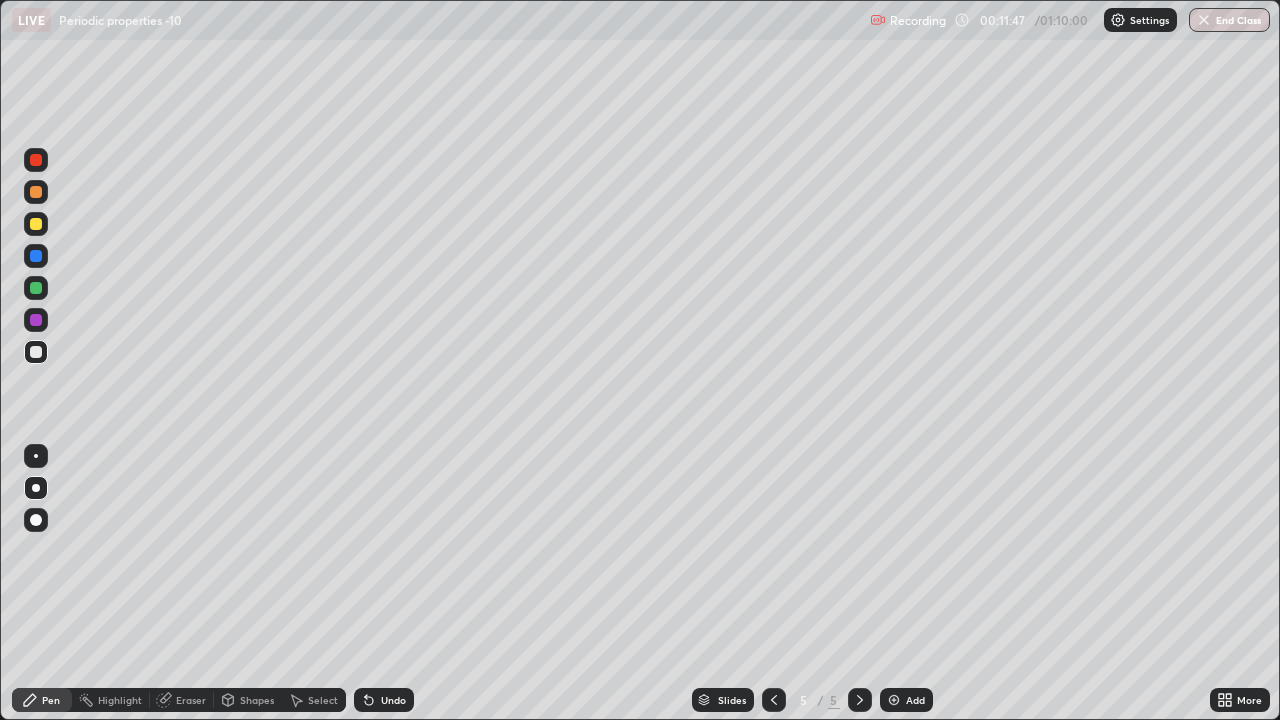 click at bounding box center (36, 192) 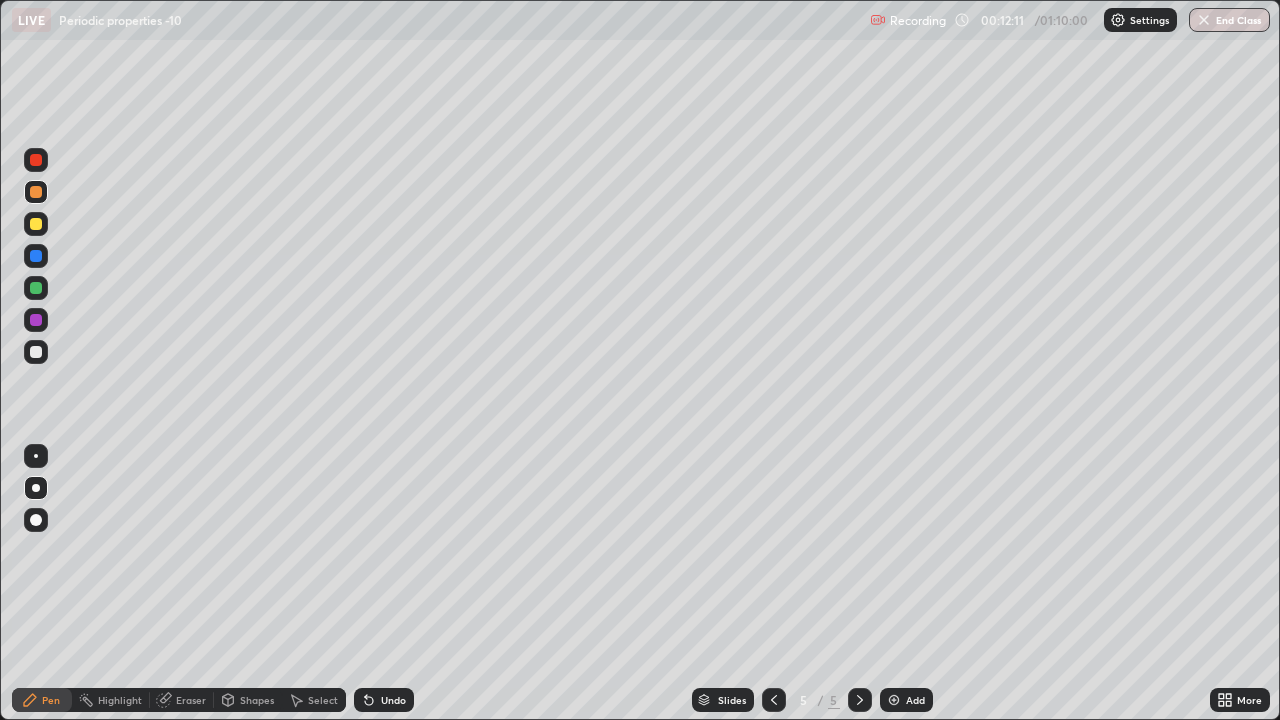 click 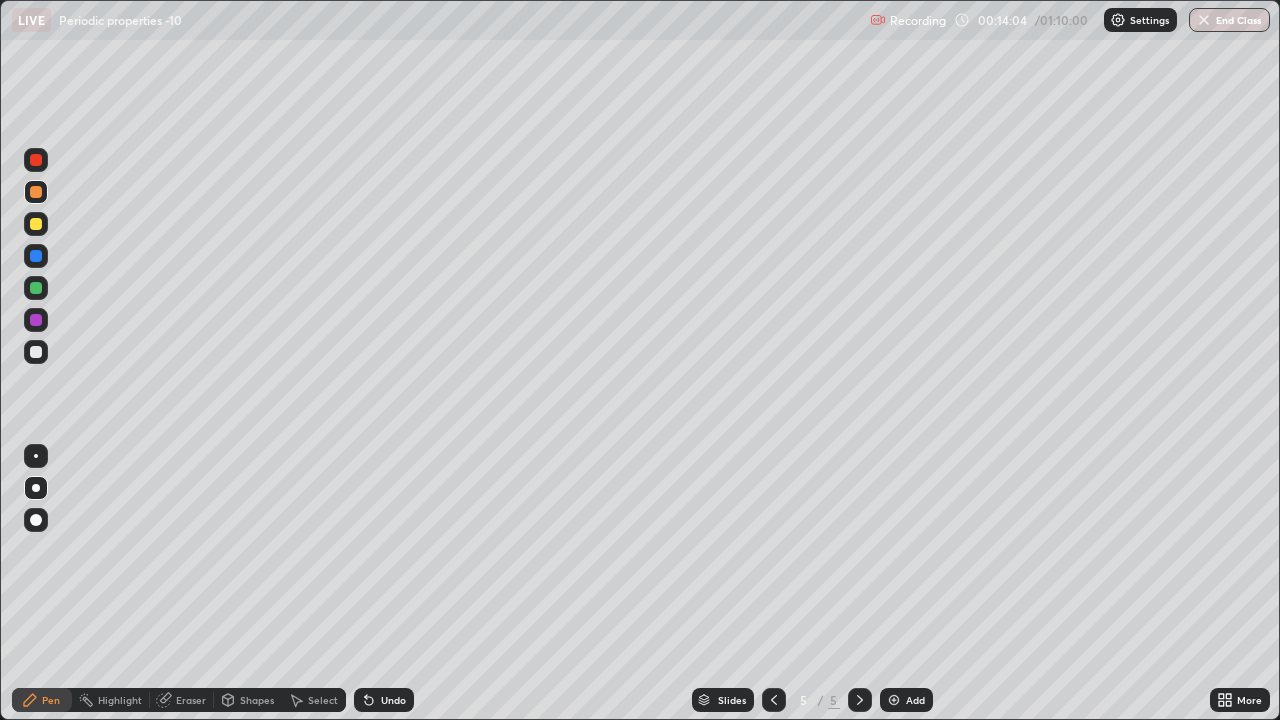 click at bounding box center (36, 224) 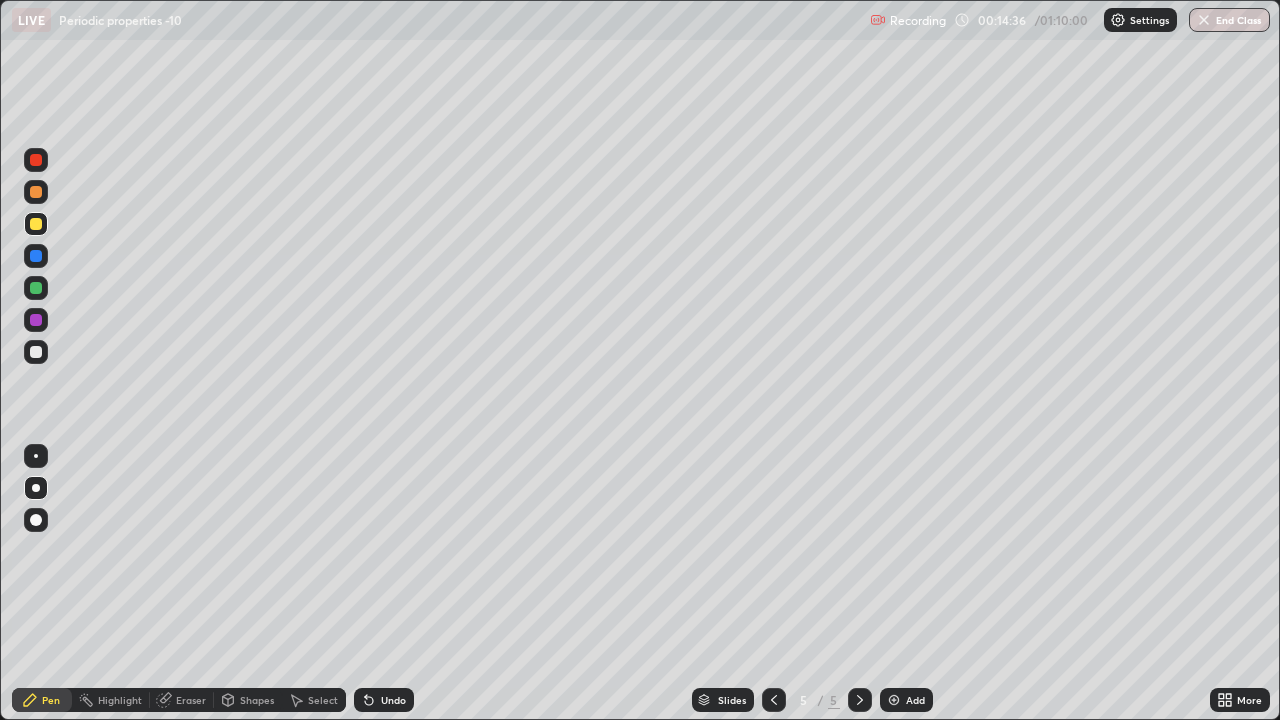 click at bounding box center [36, 288] 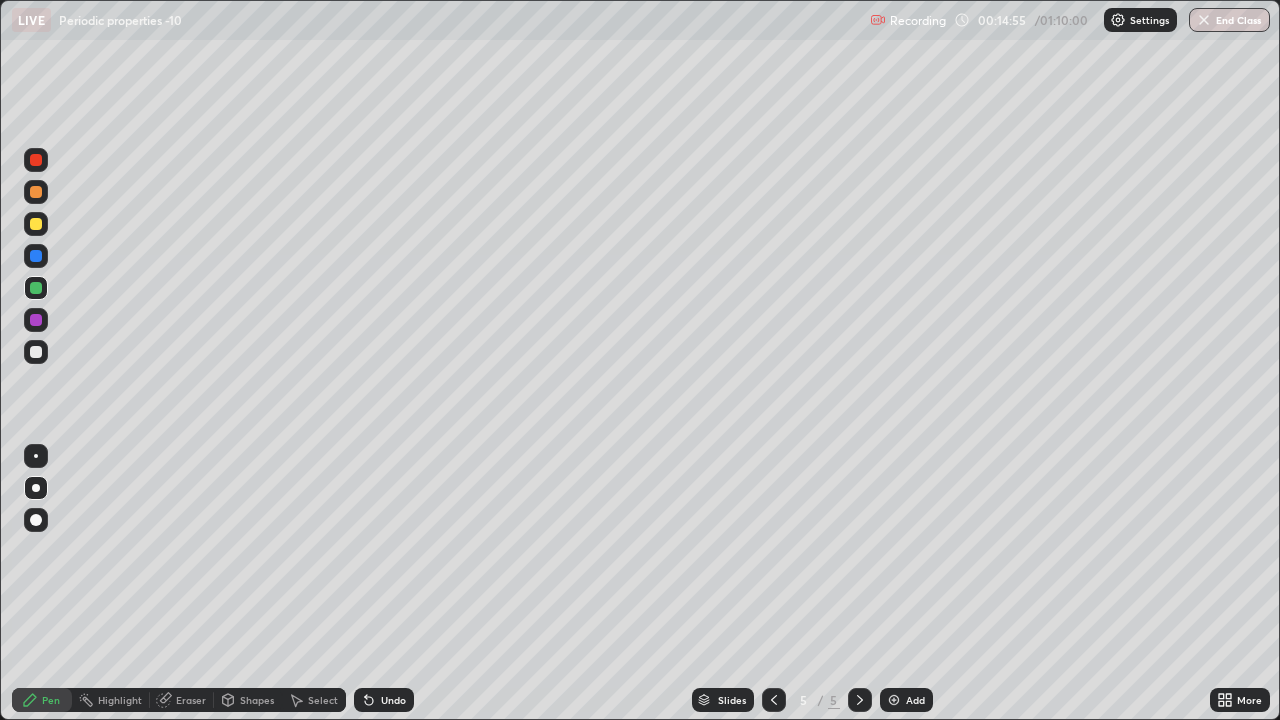 click at bounding box center [36, 352] 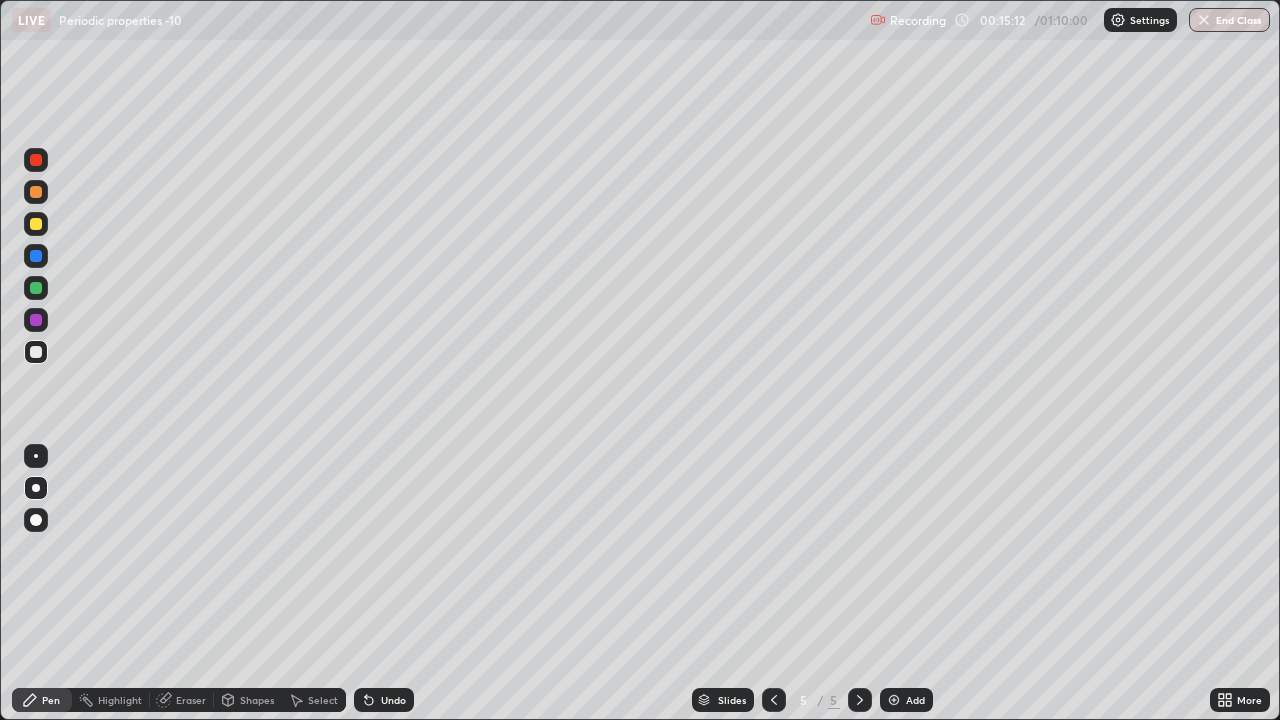 click at bounding box center [36, 160] 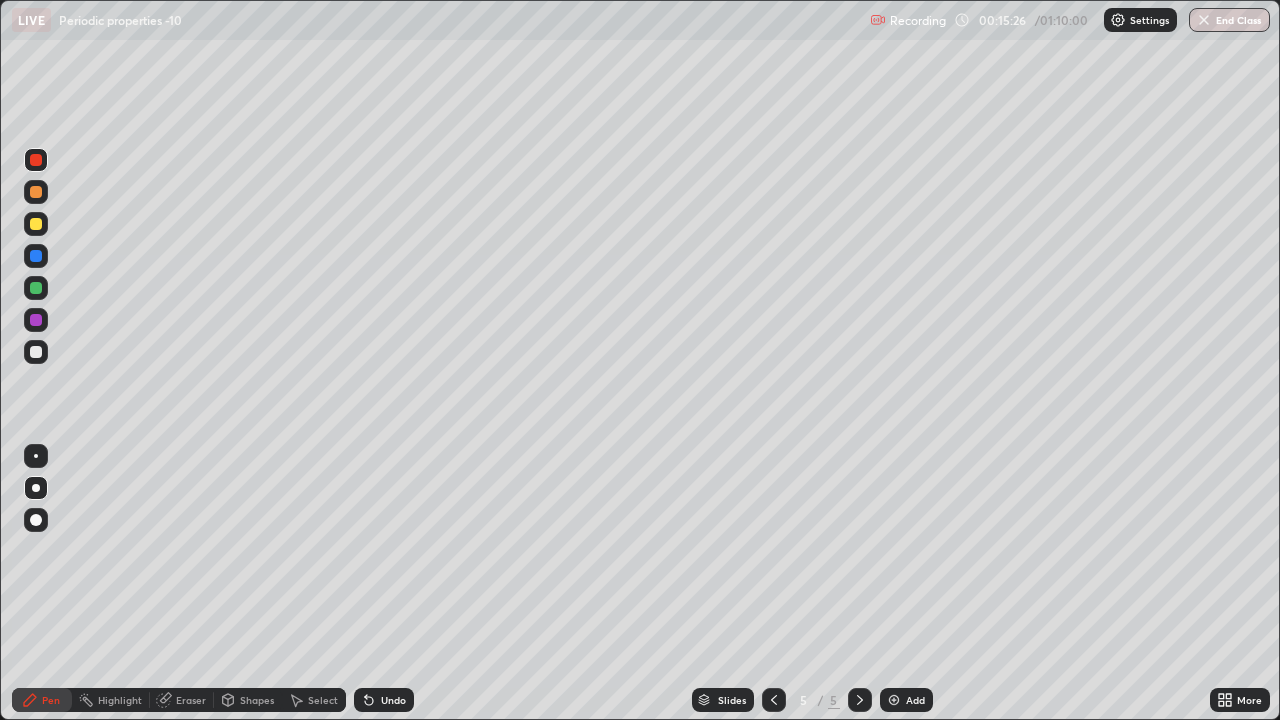 click at bounding box center [36, 352] 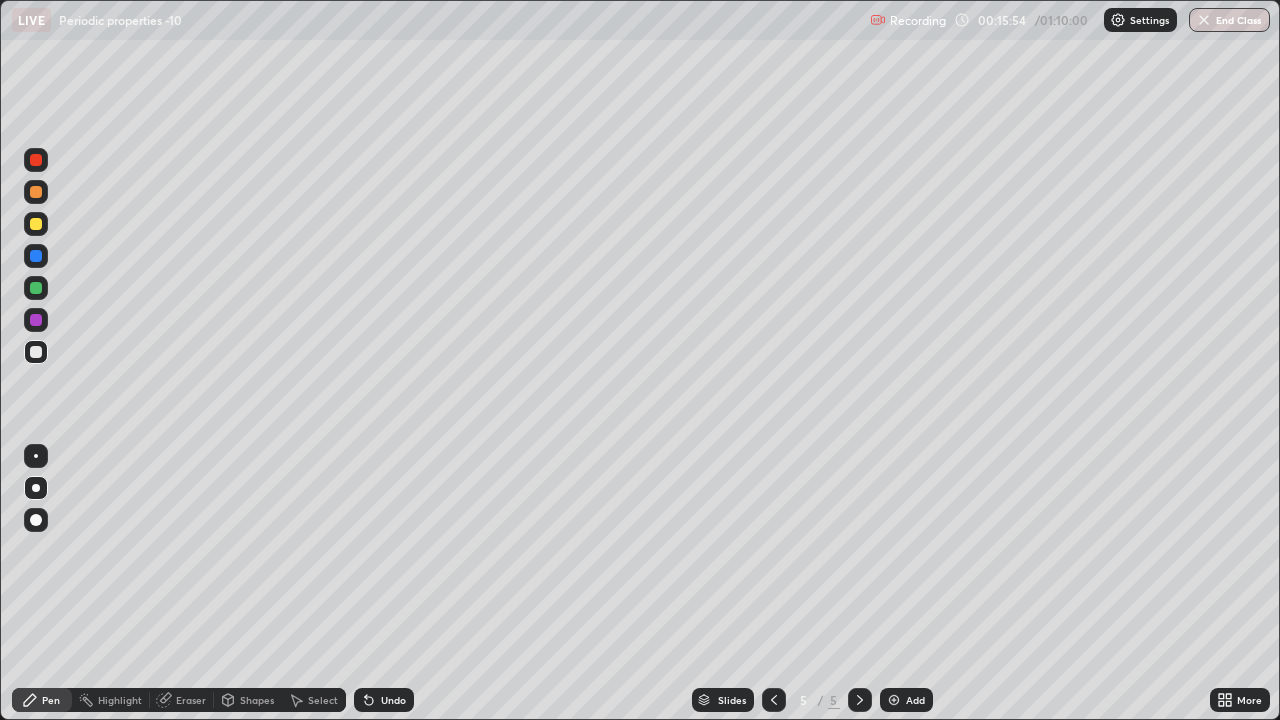 click 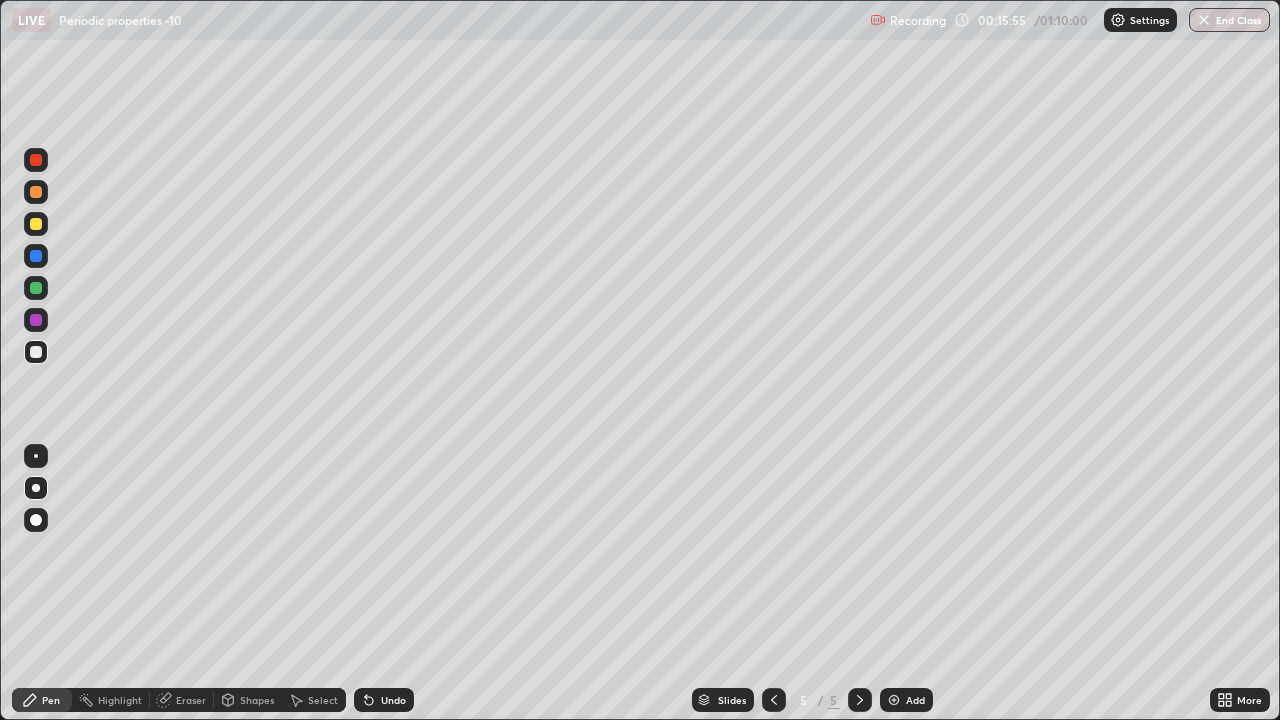 click 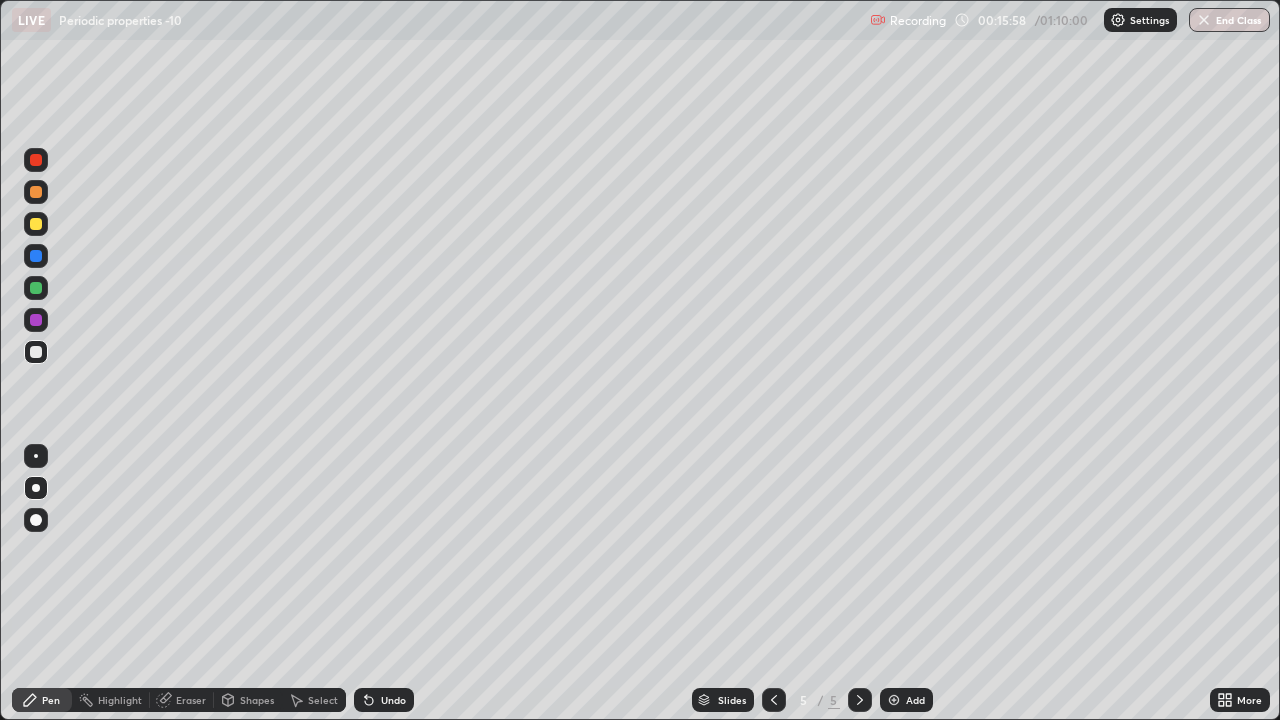click on "Undo" at bounding box center [393, 700] 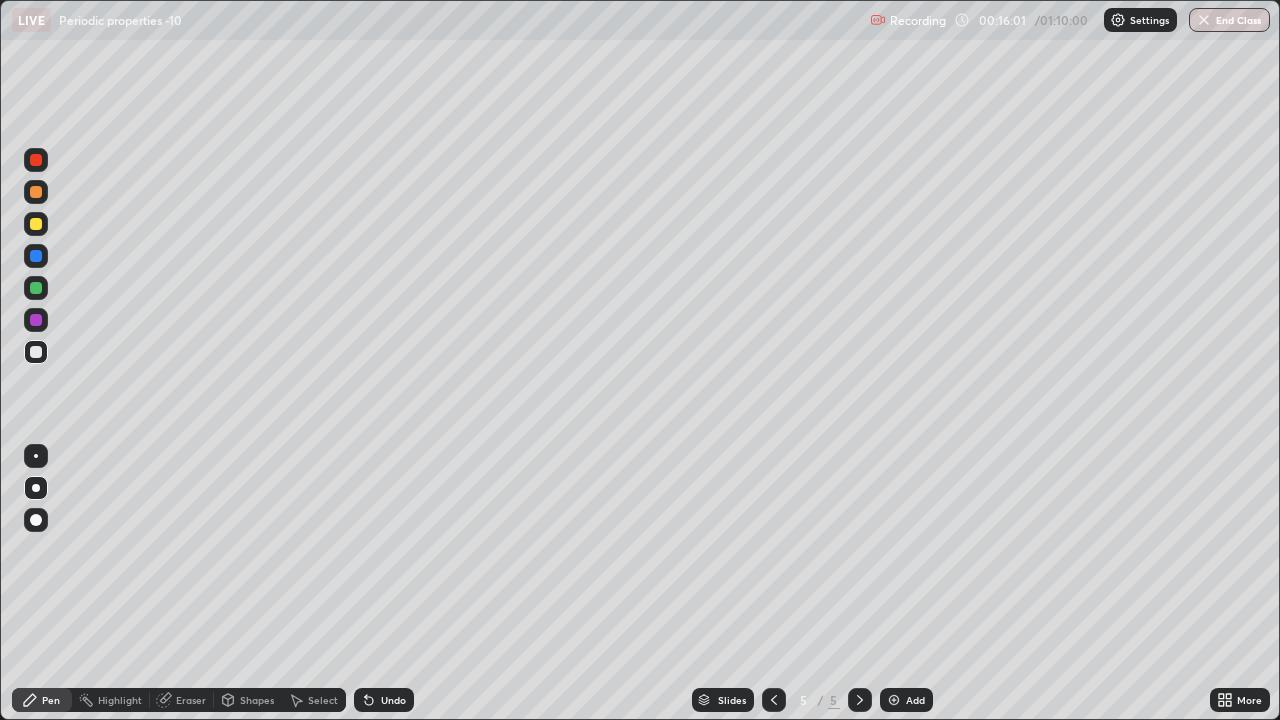 click on "Undo" at bounding box center [384, 700] 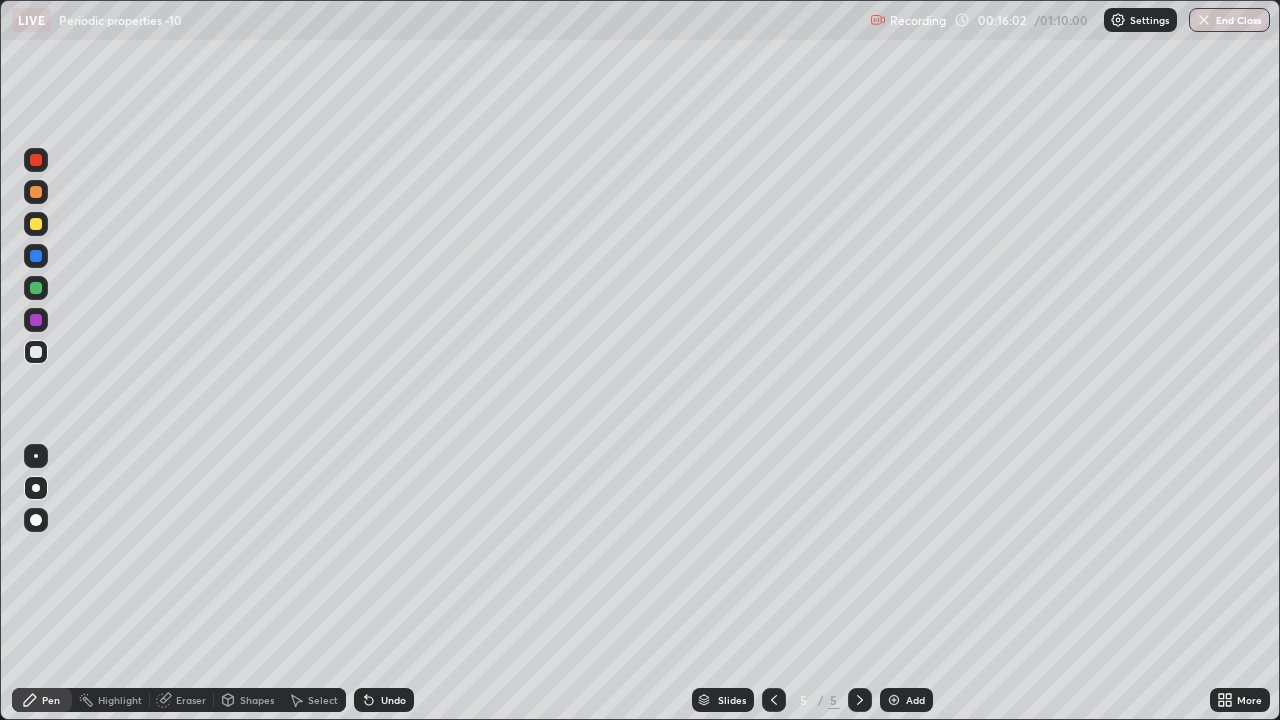 click on "Undo" at bounding box center (384, 700) 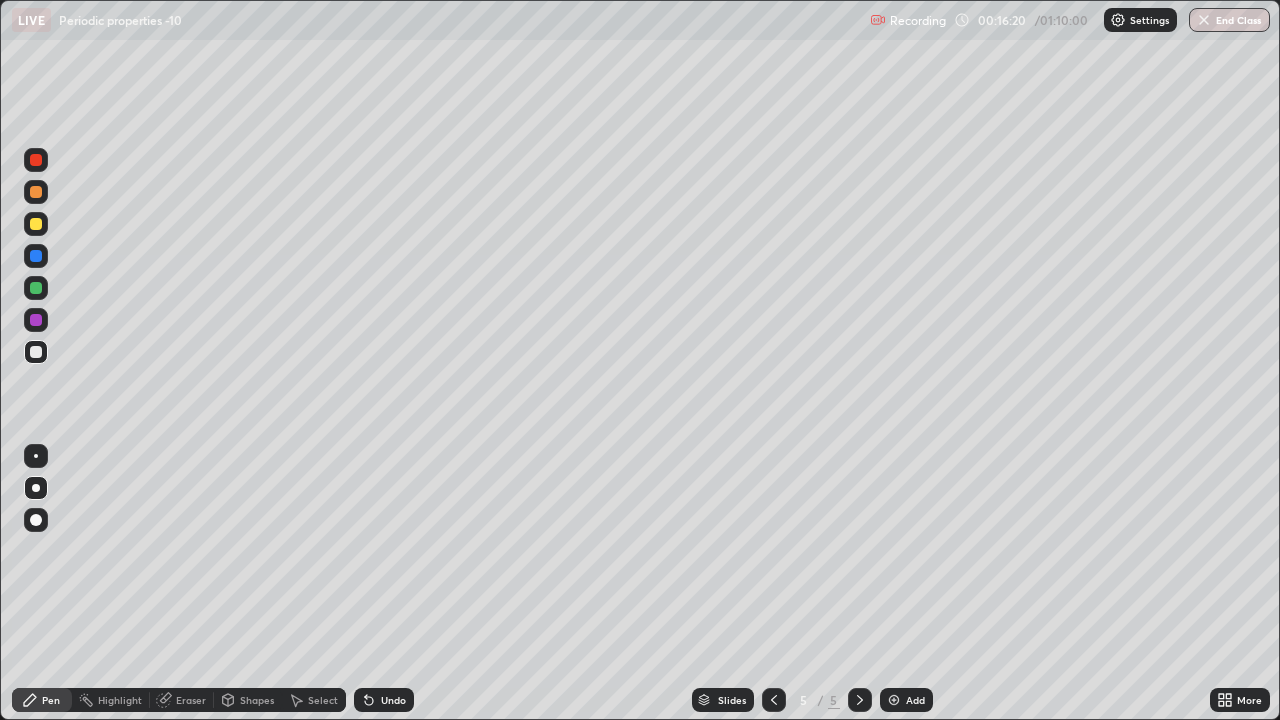 click at bounding box center (36, 224) 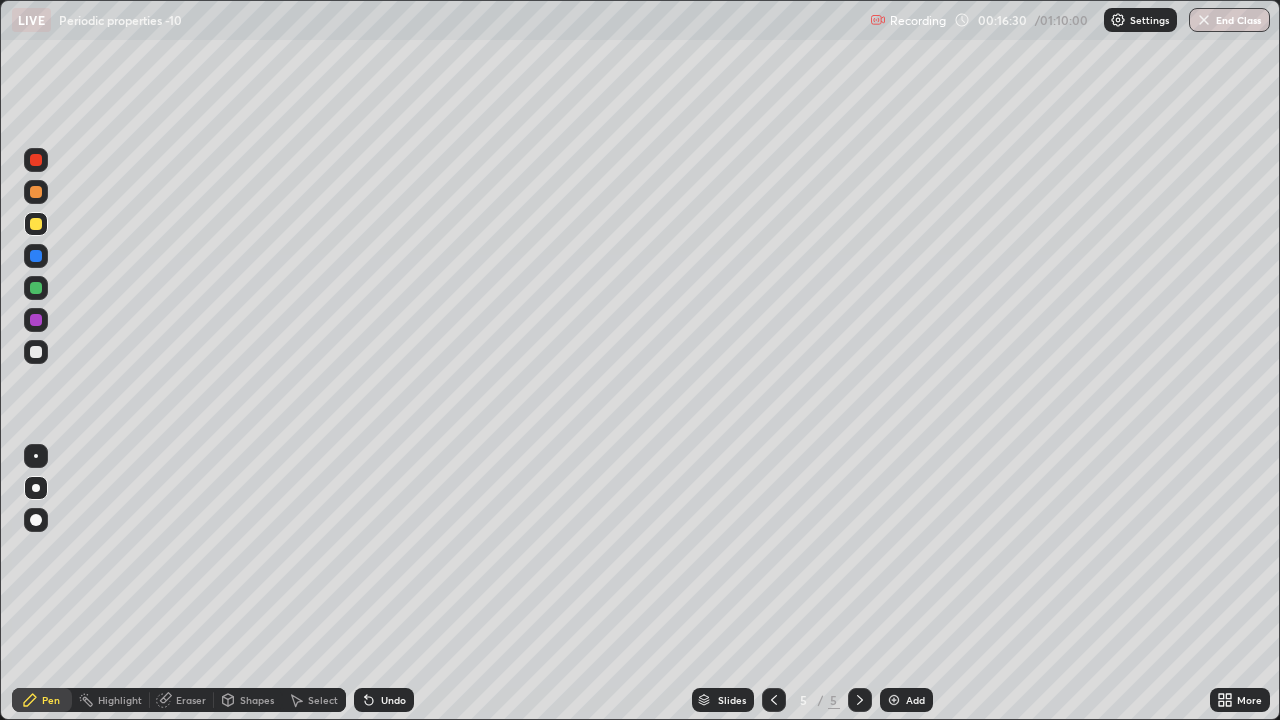 click 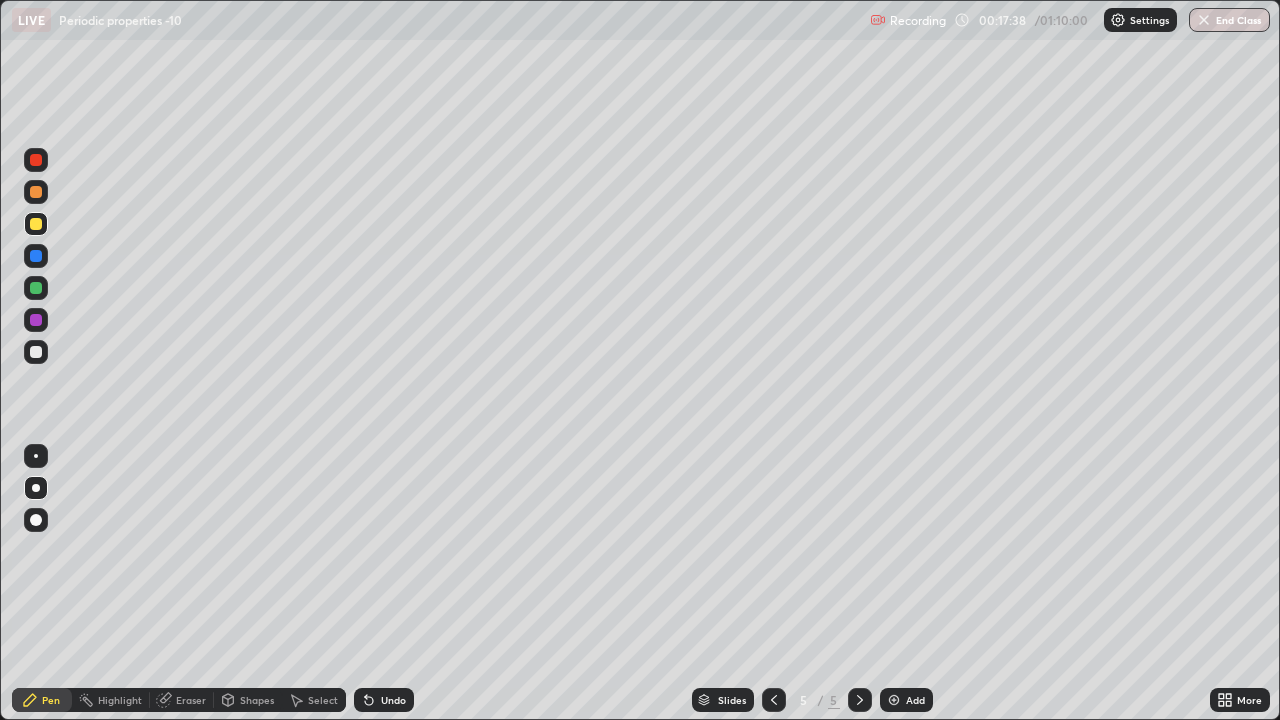 click at bounding box center [894, 700] 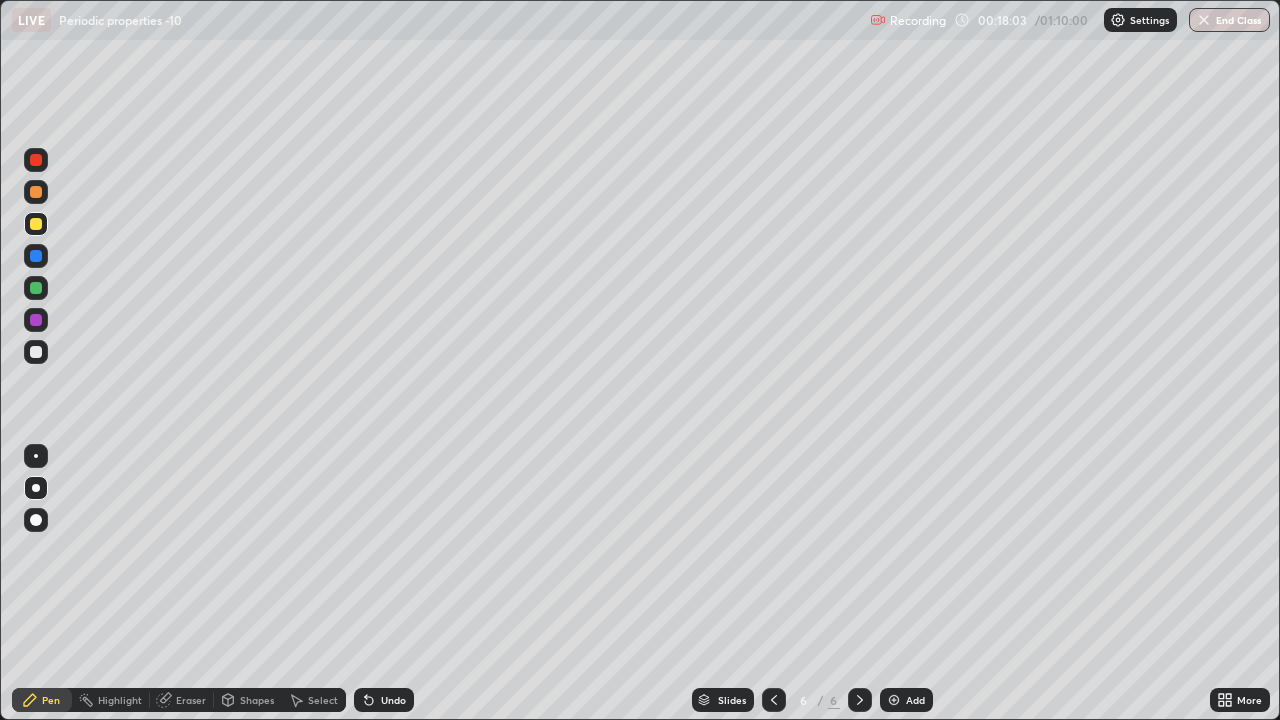 click 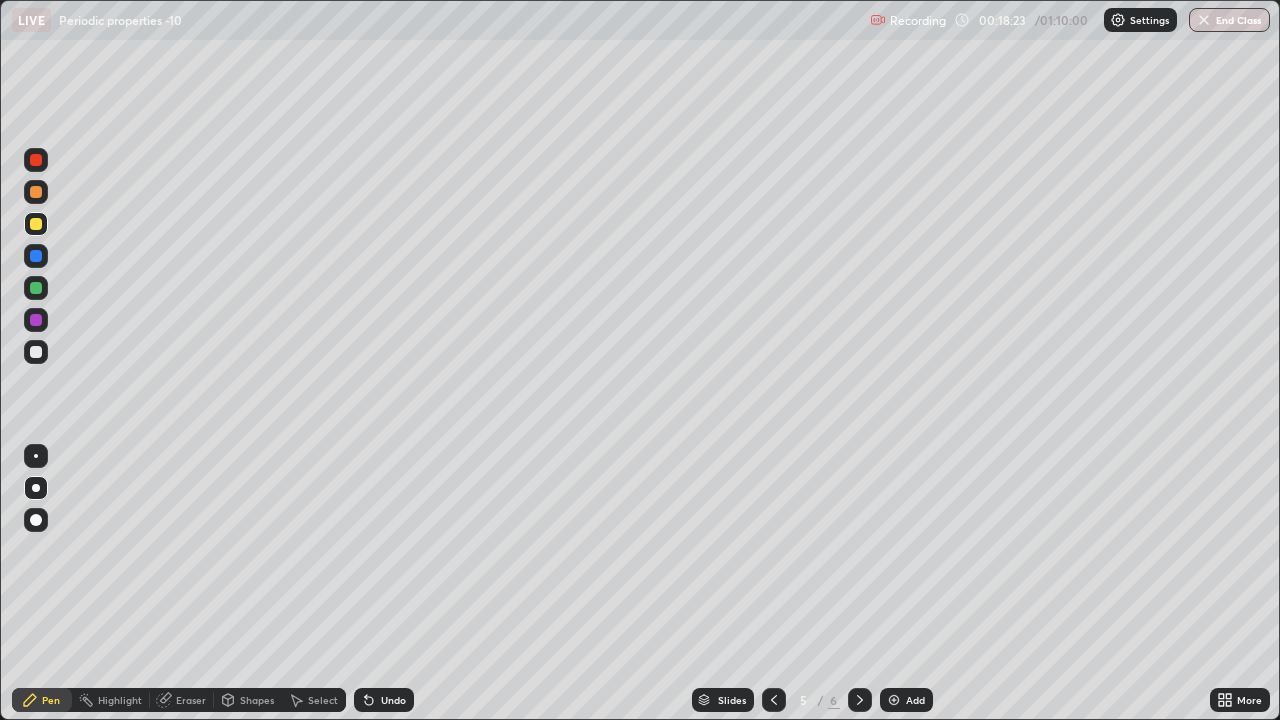 click 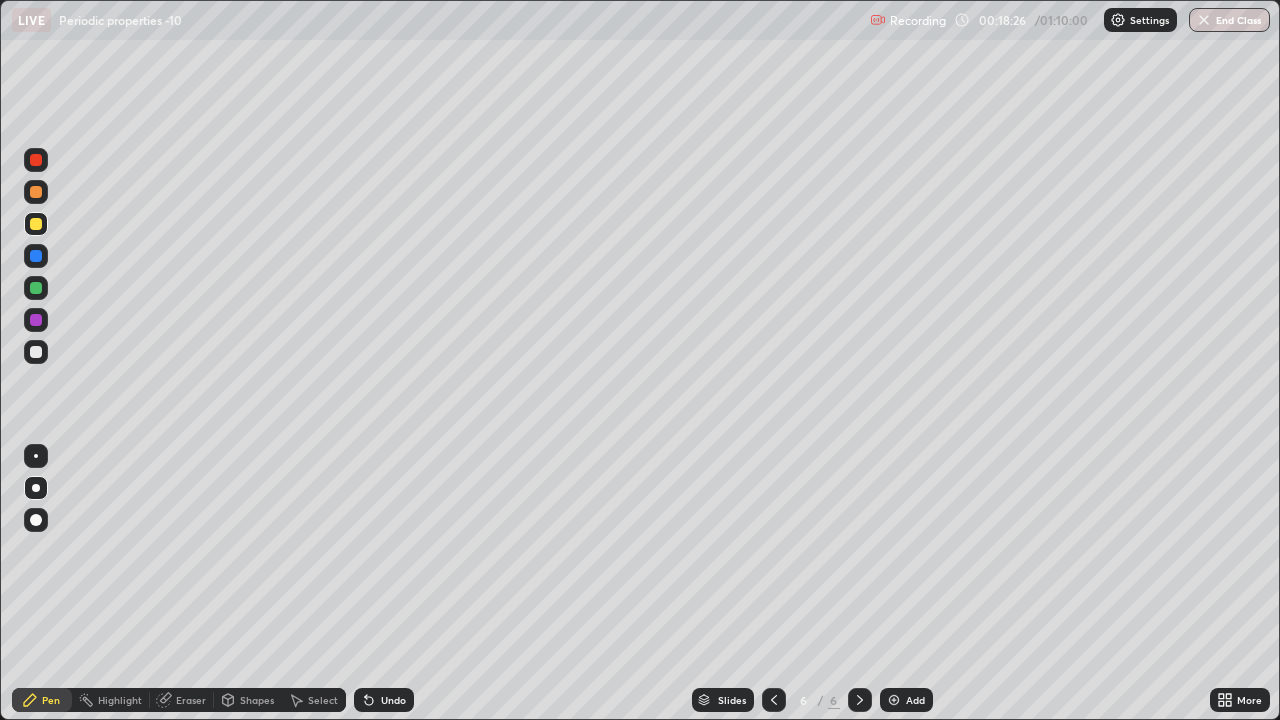 click at bounding box center (36, 352) 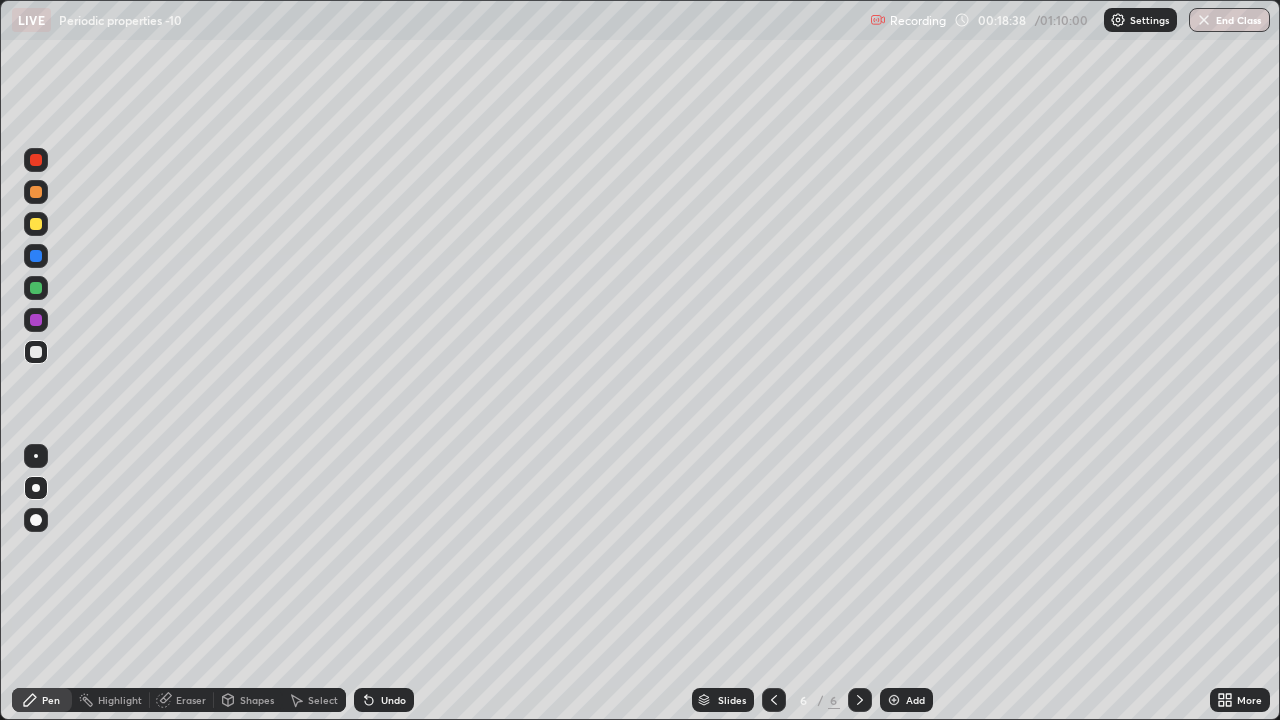 click 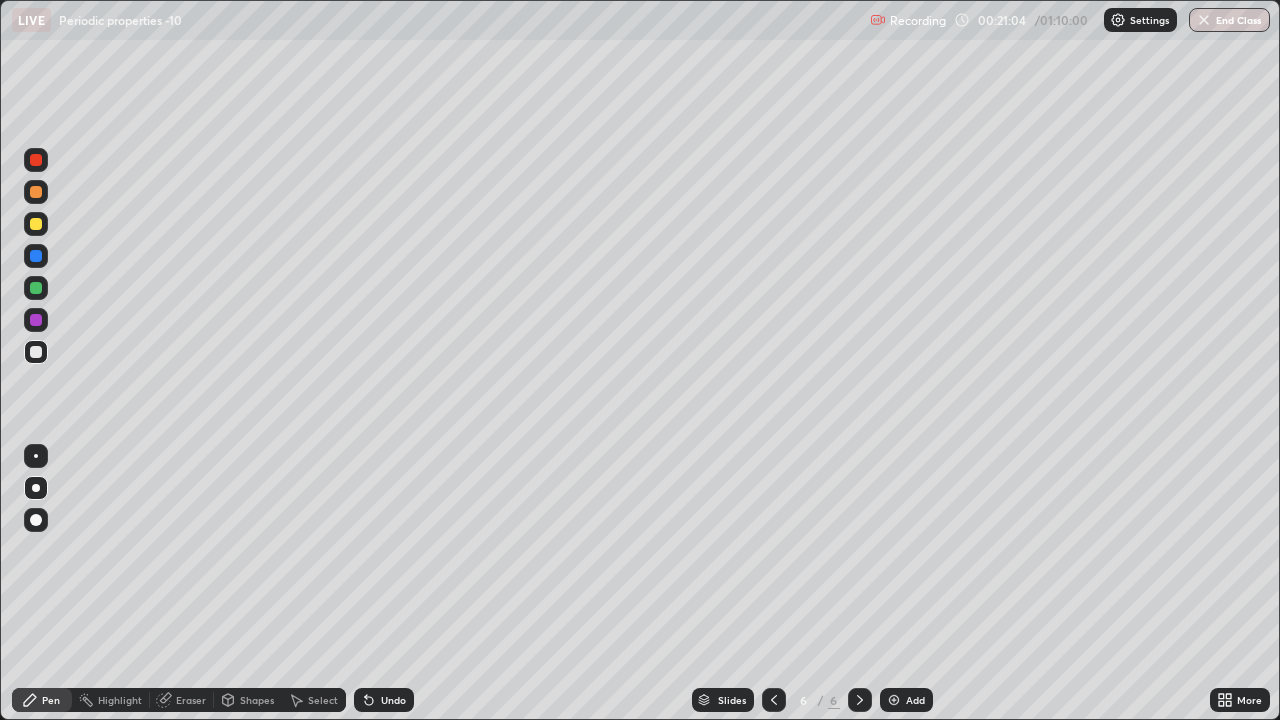 click at bounding box center (36, 224) 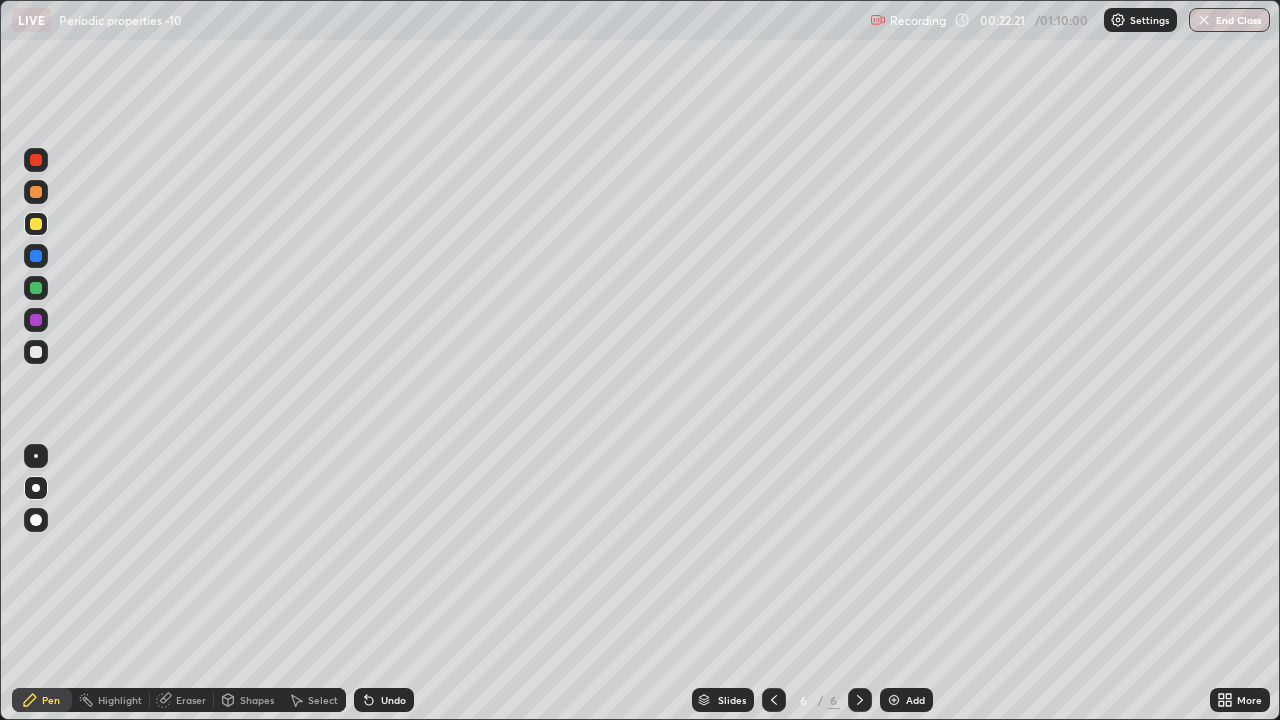 click on "Undo" at bounding box center [393, 700] 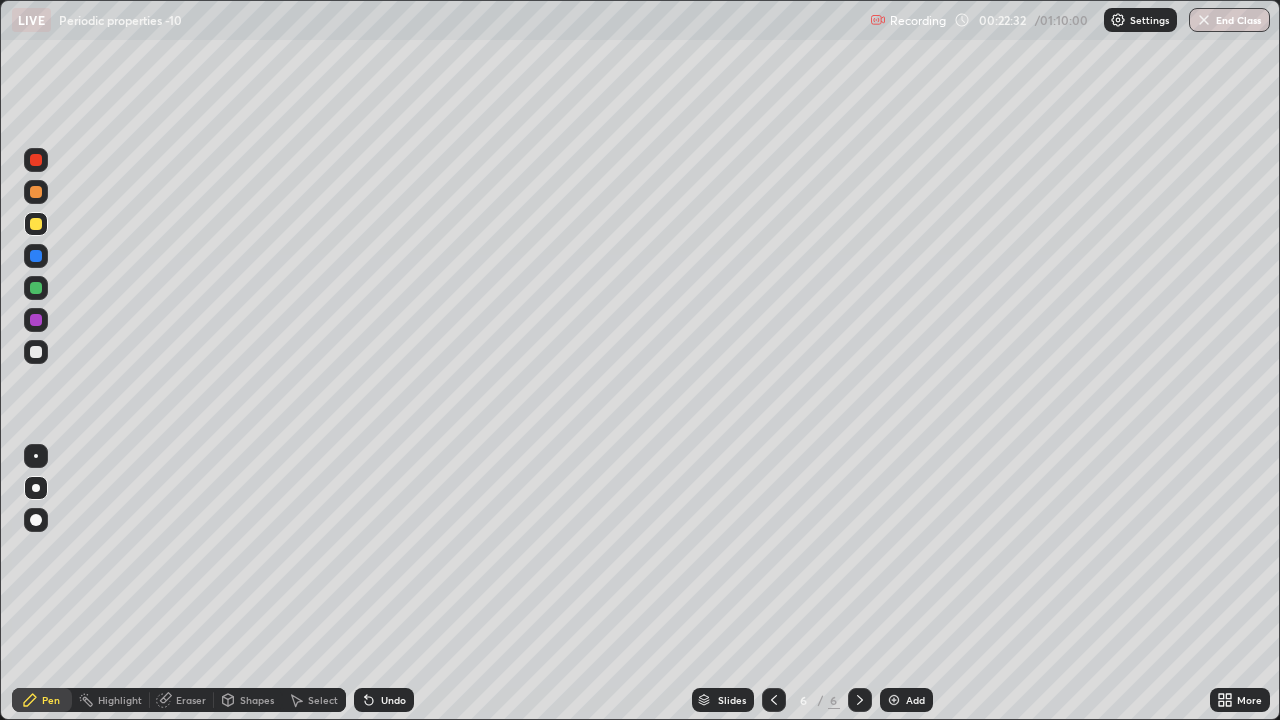 click on "Shapes" at bounding box center (248, 700) 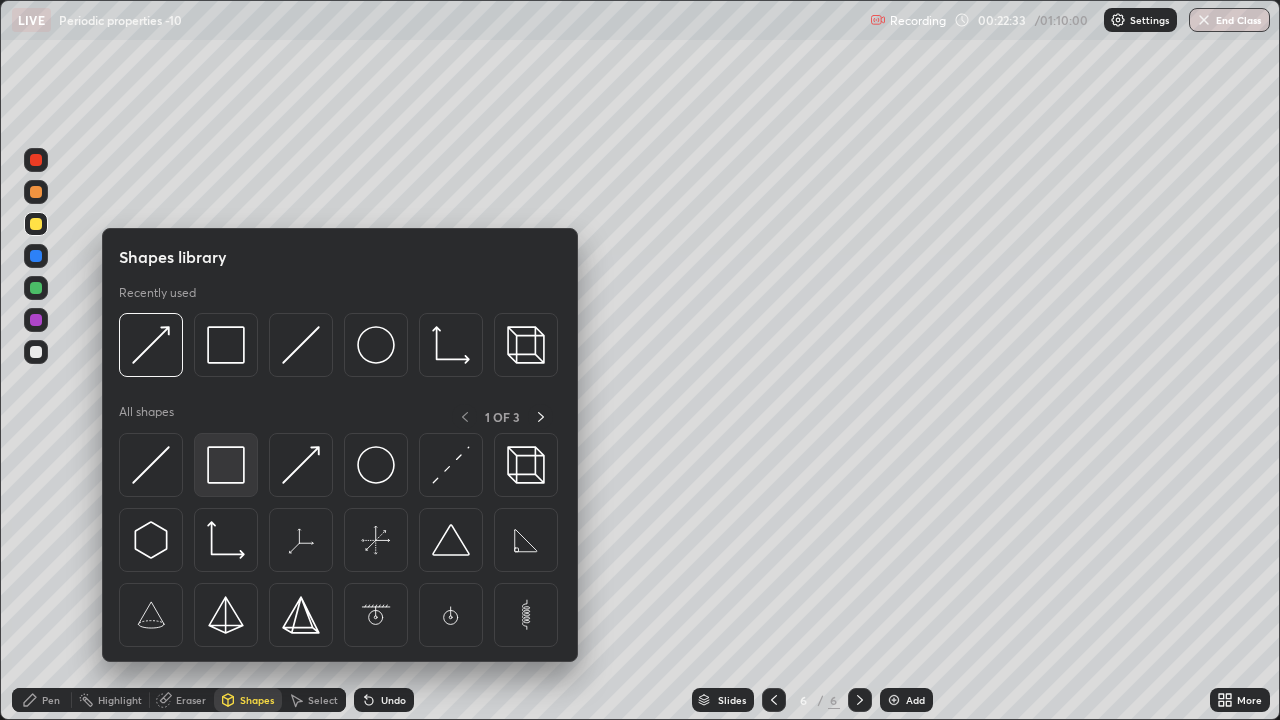 click at bounding box center (226, 465) 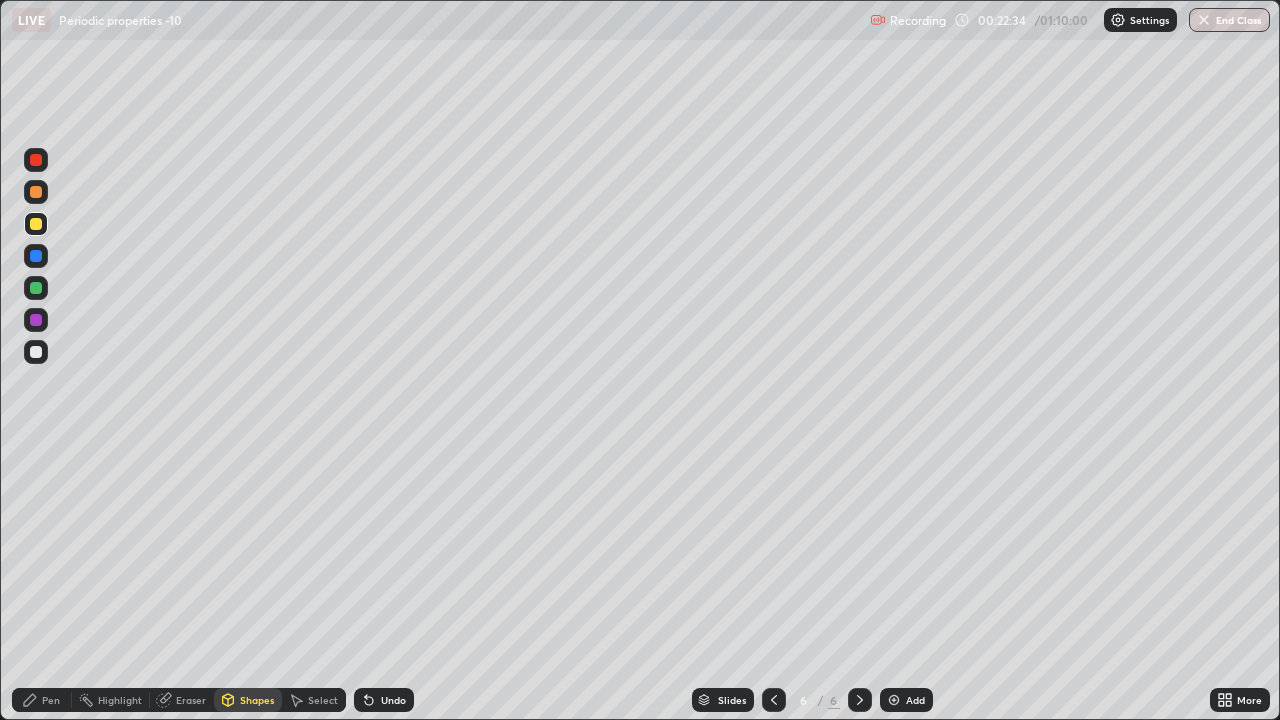 click at bounding box center [36, 192] 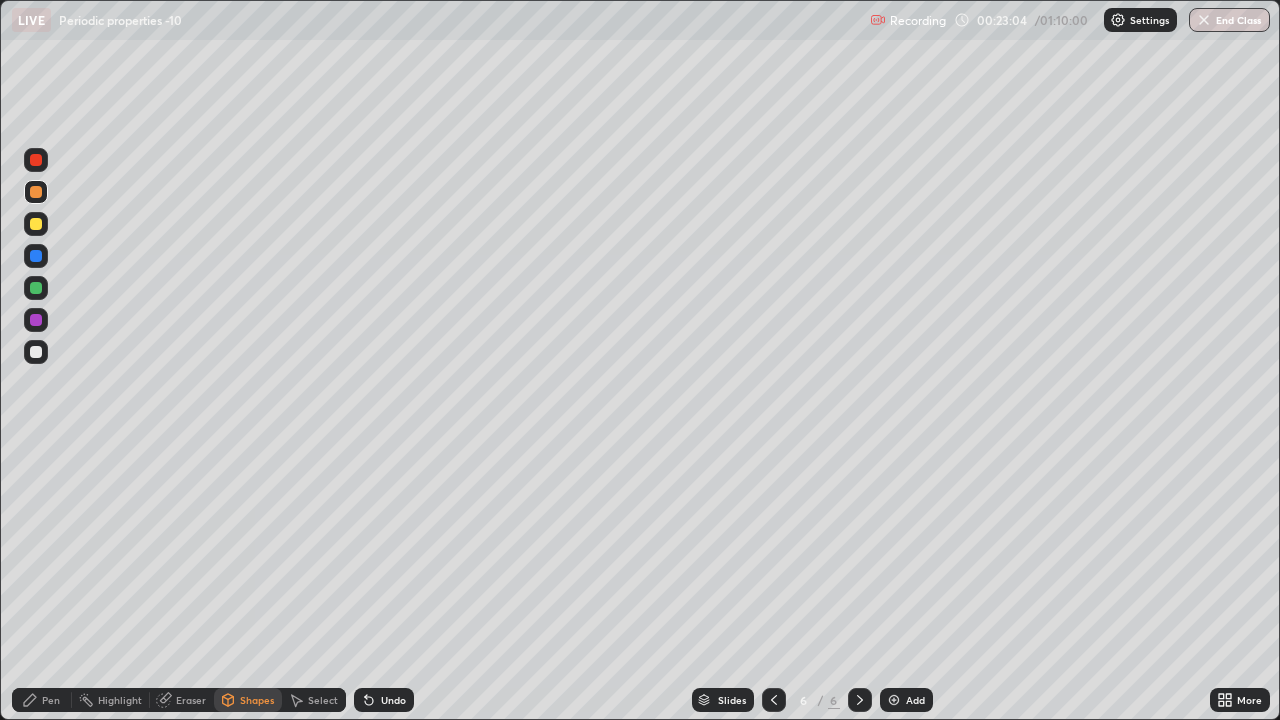 click at bounding box center [36, 224] 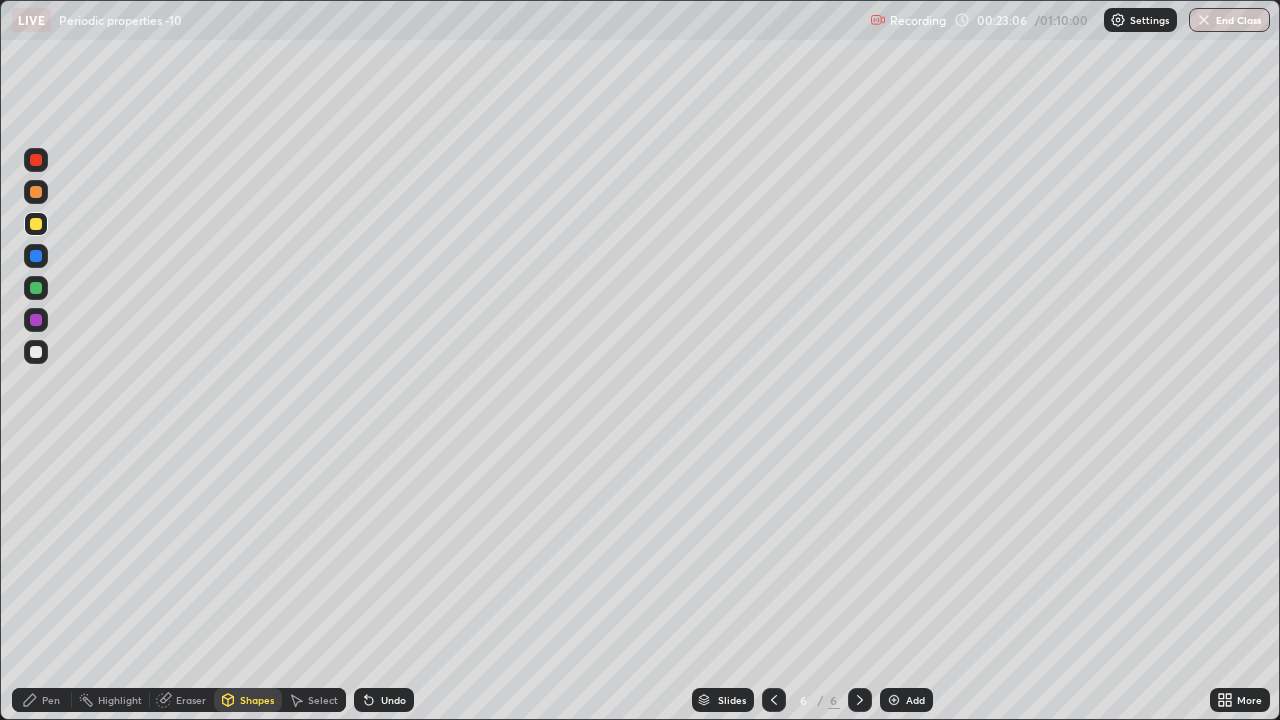 click 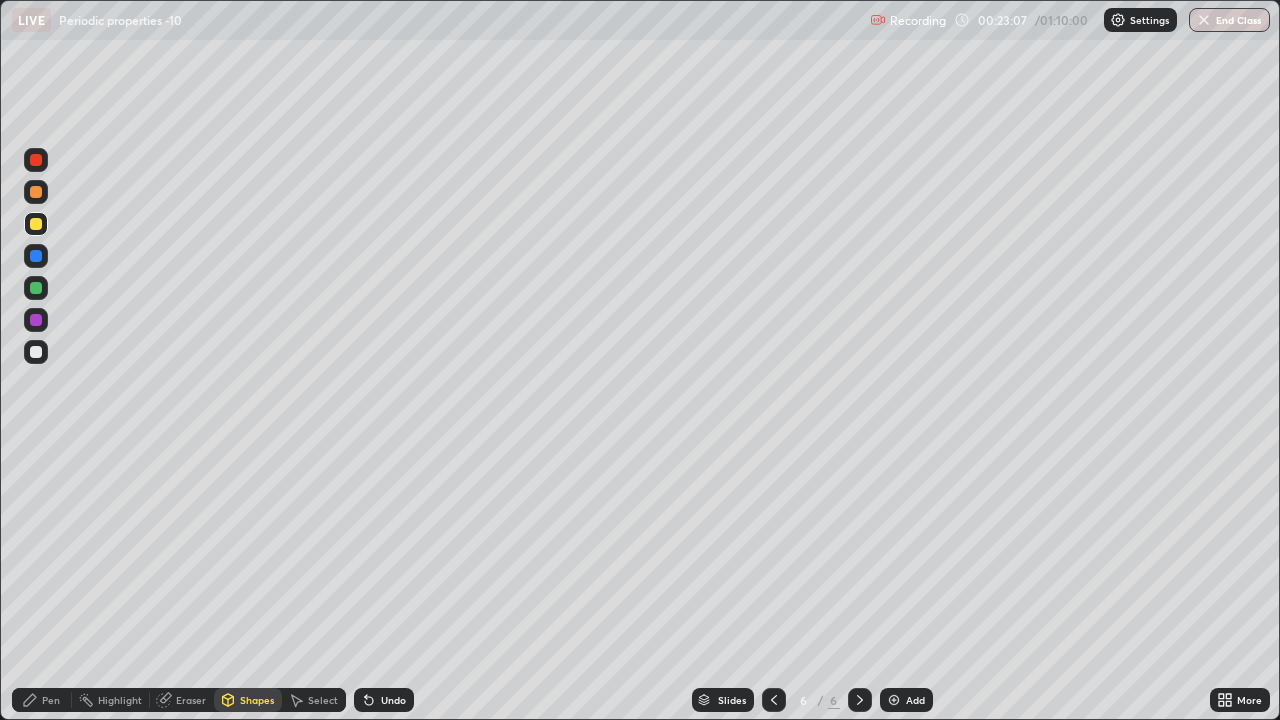 click on "Pen" at bounding box center [51, 700] 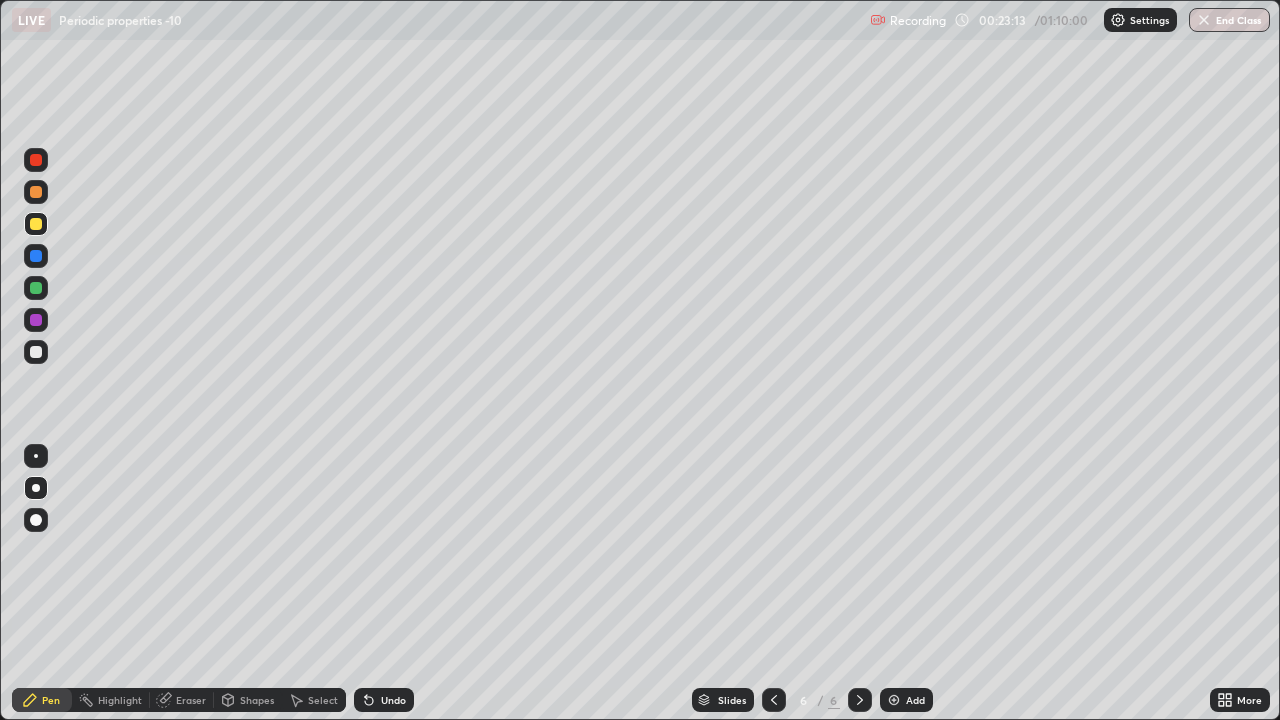 click at bounding box center (36, 352) 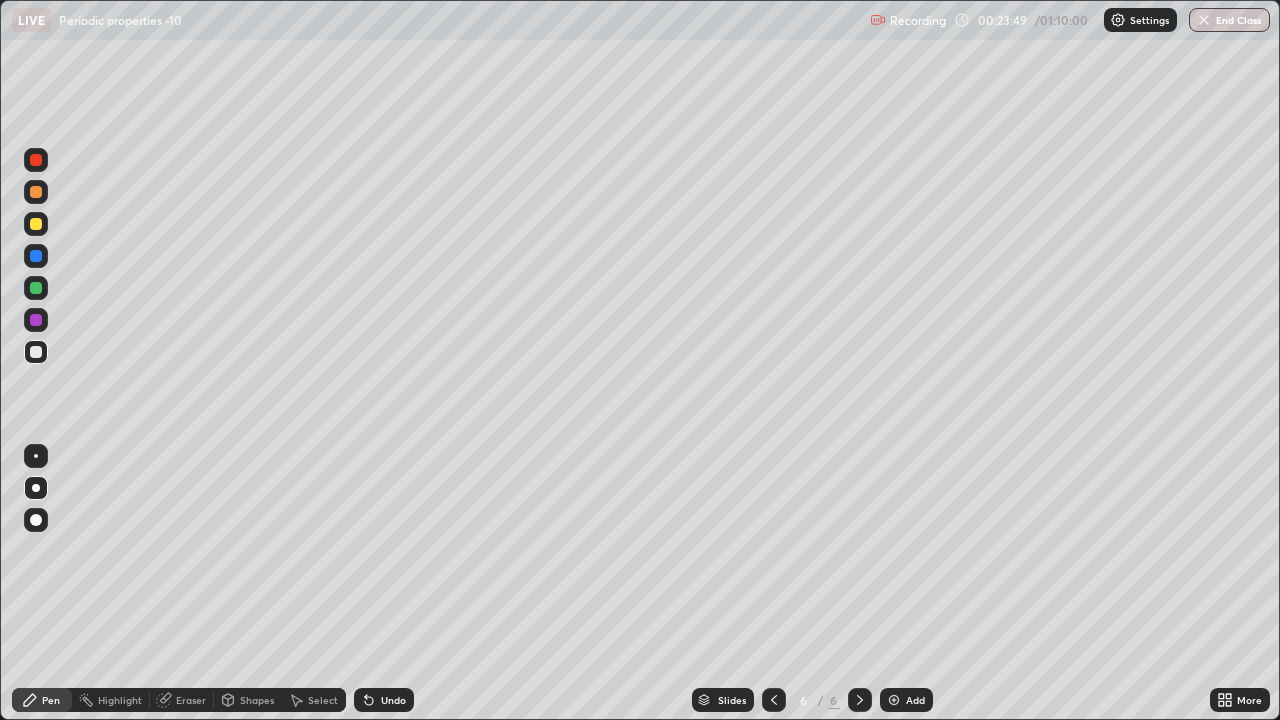 click 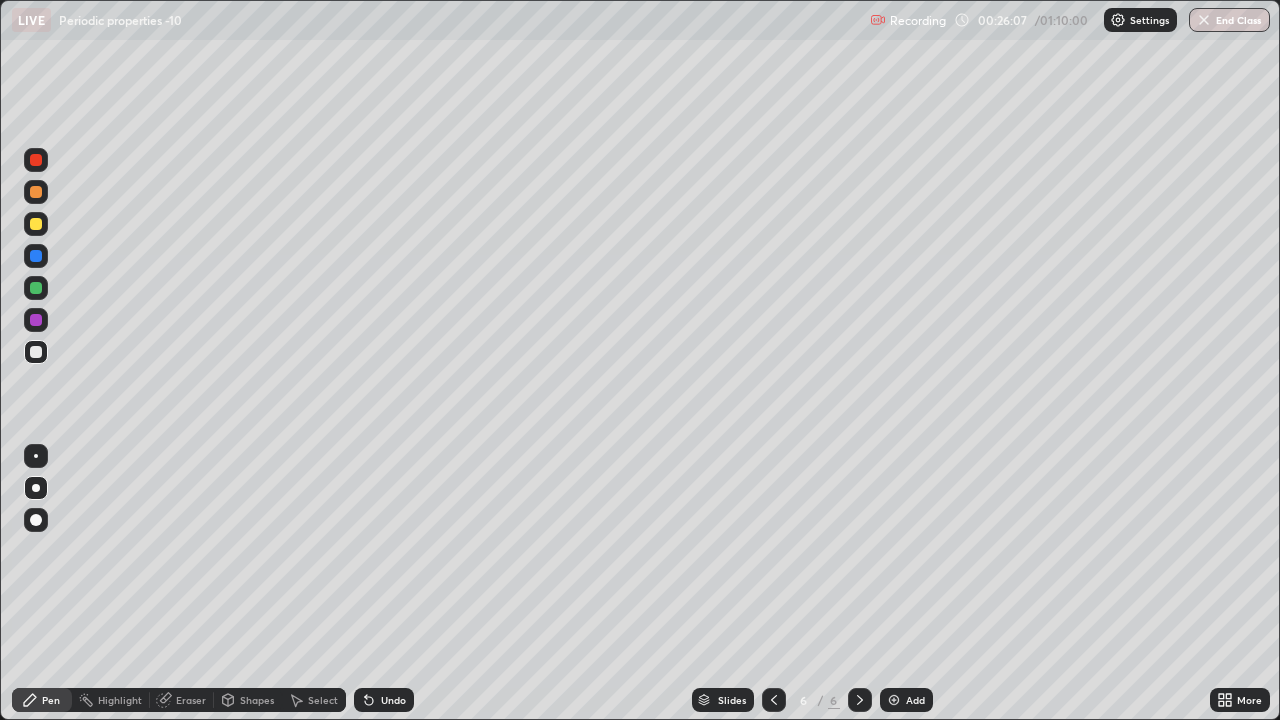 click 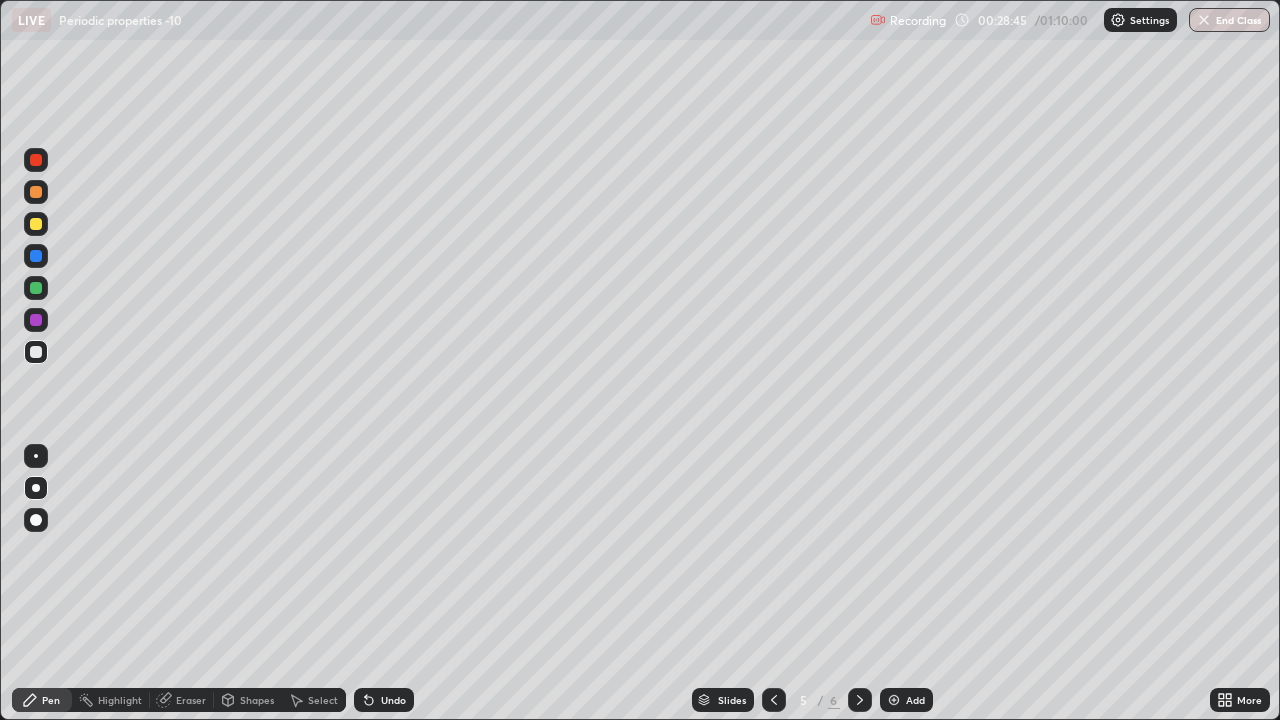 click 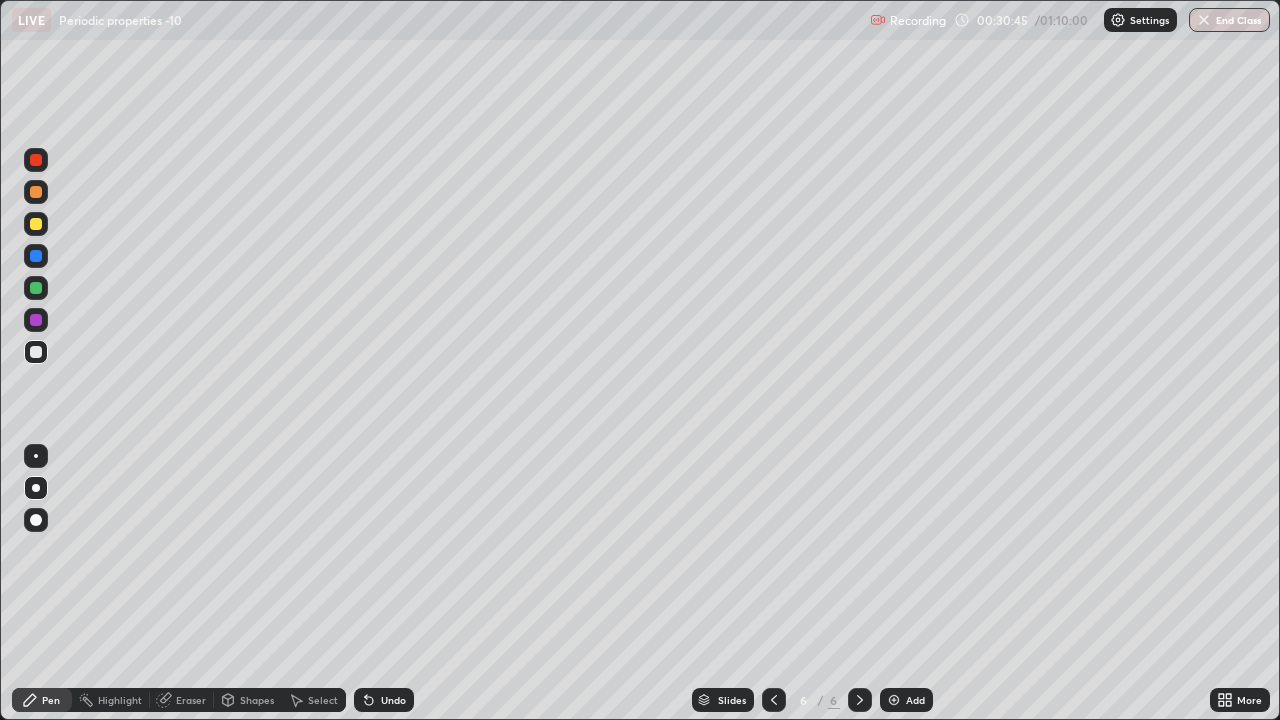 click on "Eraser" at bounding box center [191, 700] 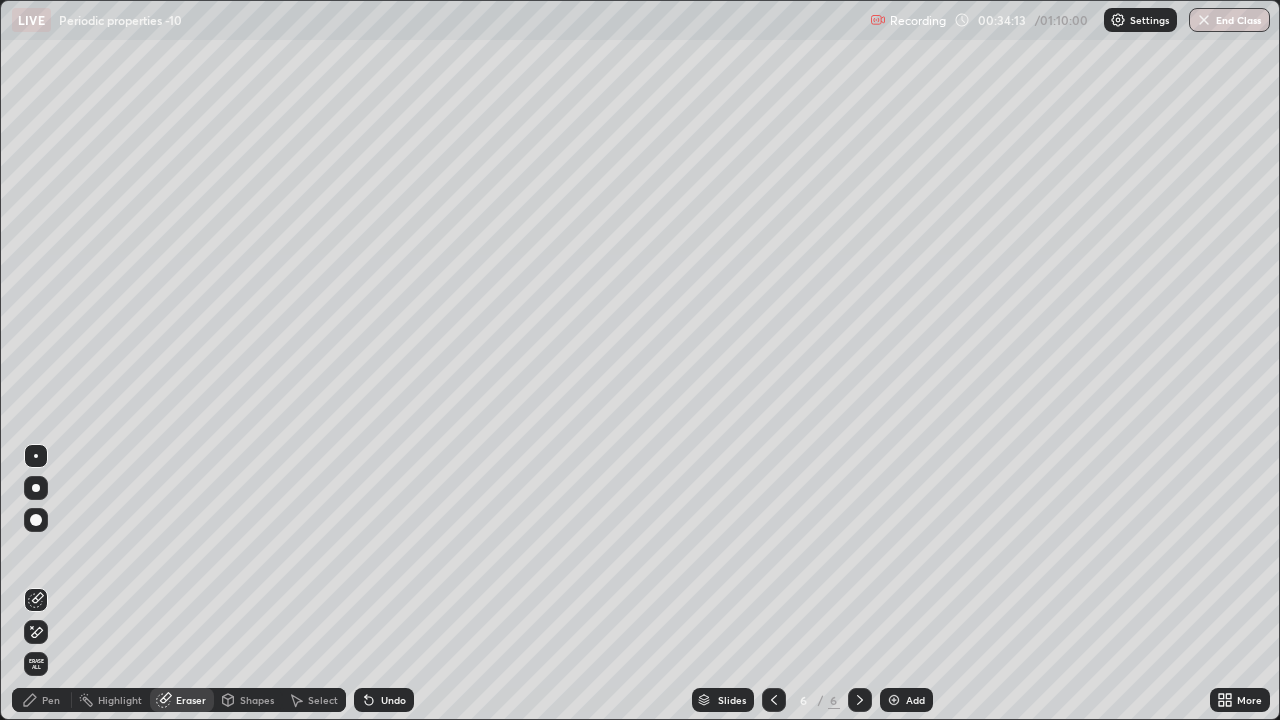 click at bounding box center [894, 700] 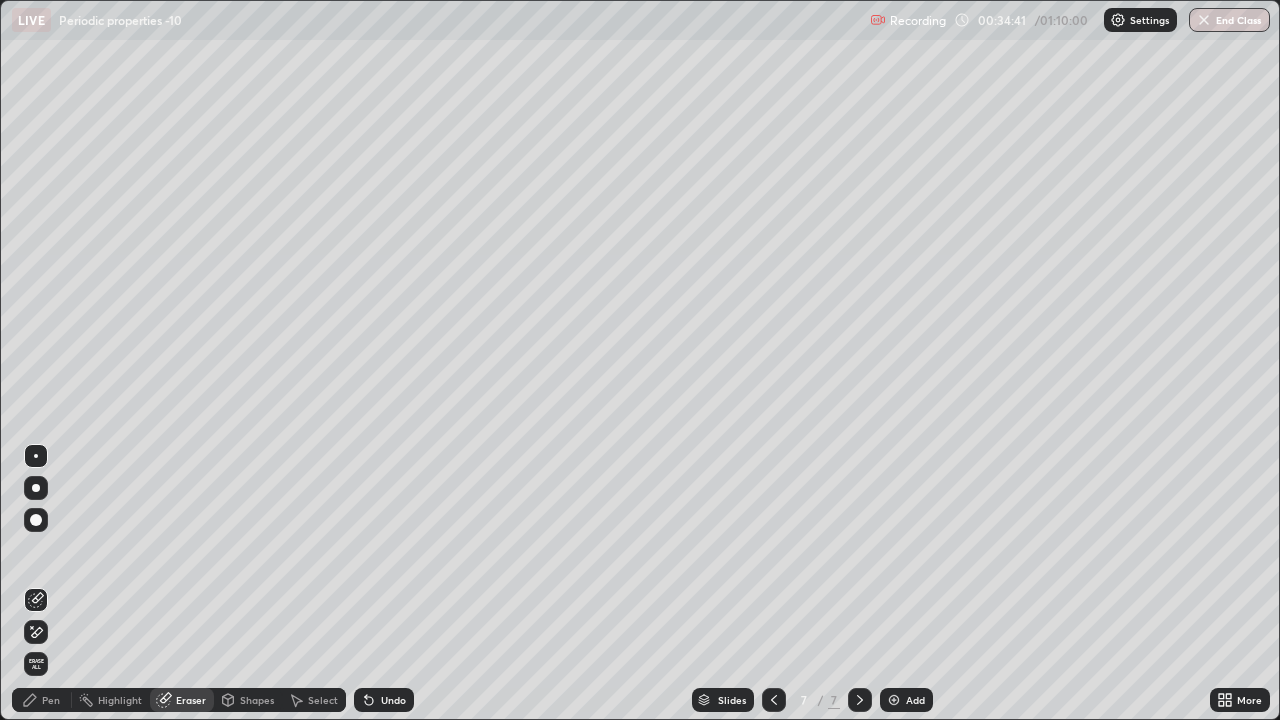 click on "Pen" at bounding box center [51, 700] 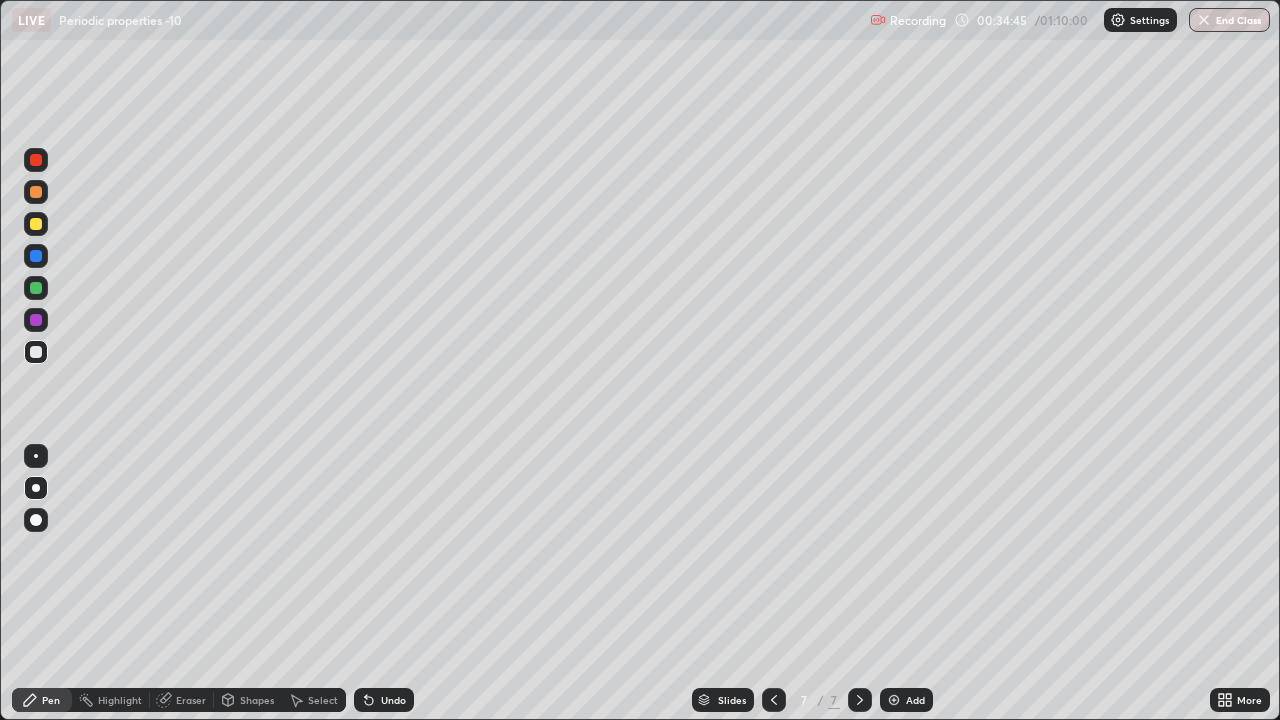 click 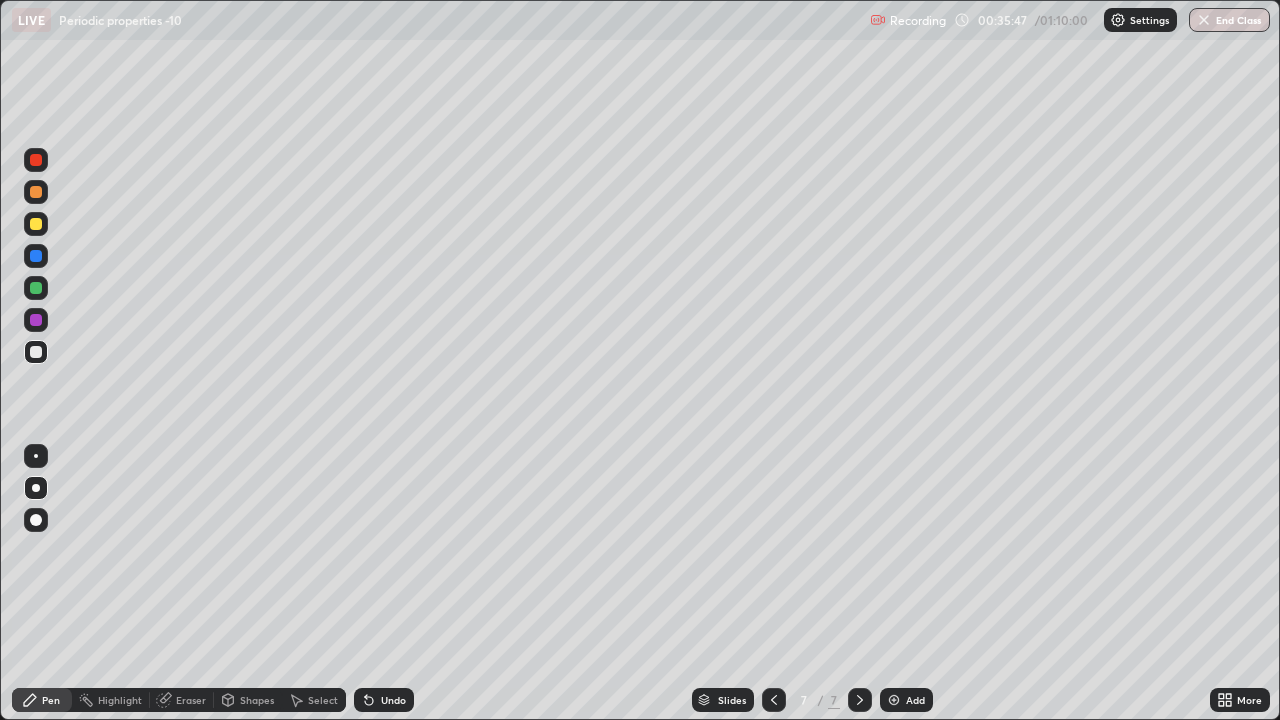 click 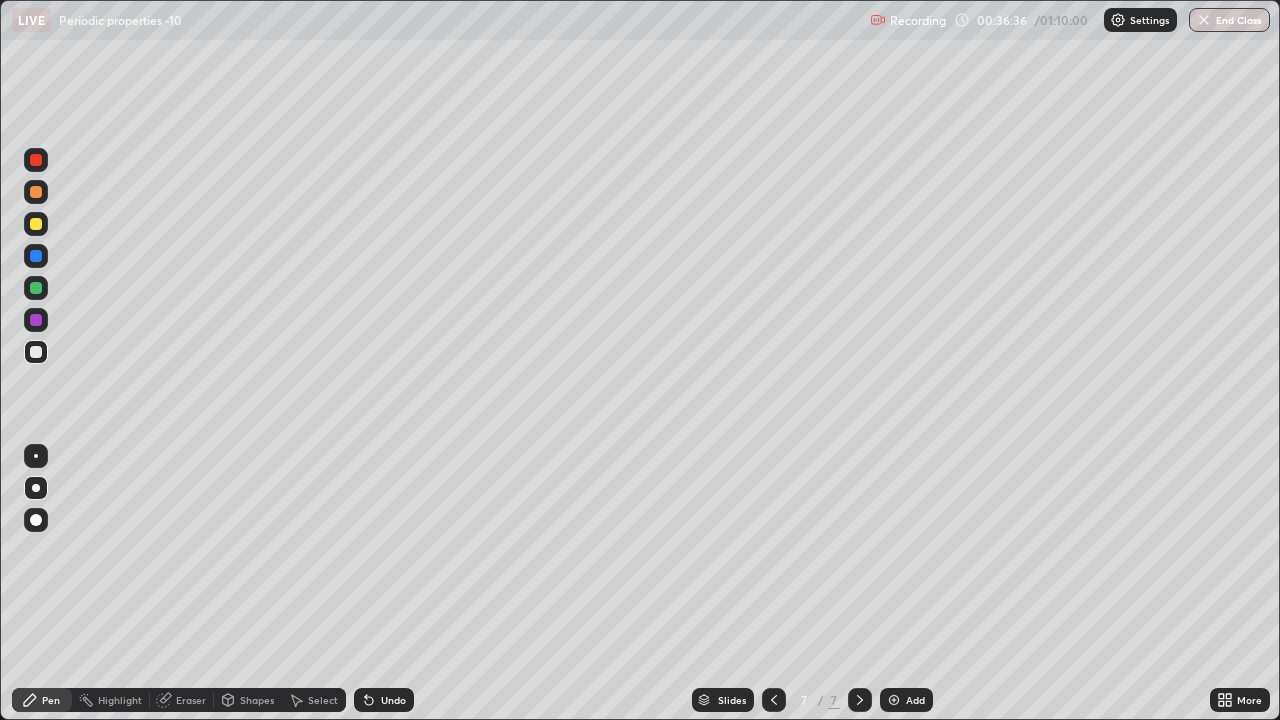 click at bounding box center (36, 192) 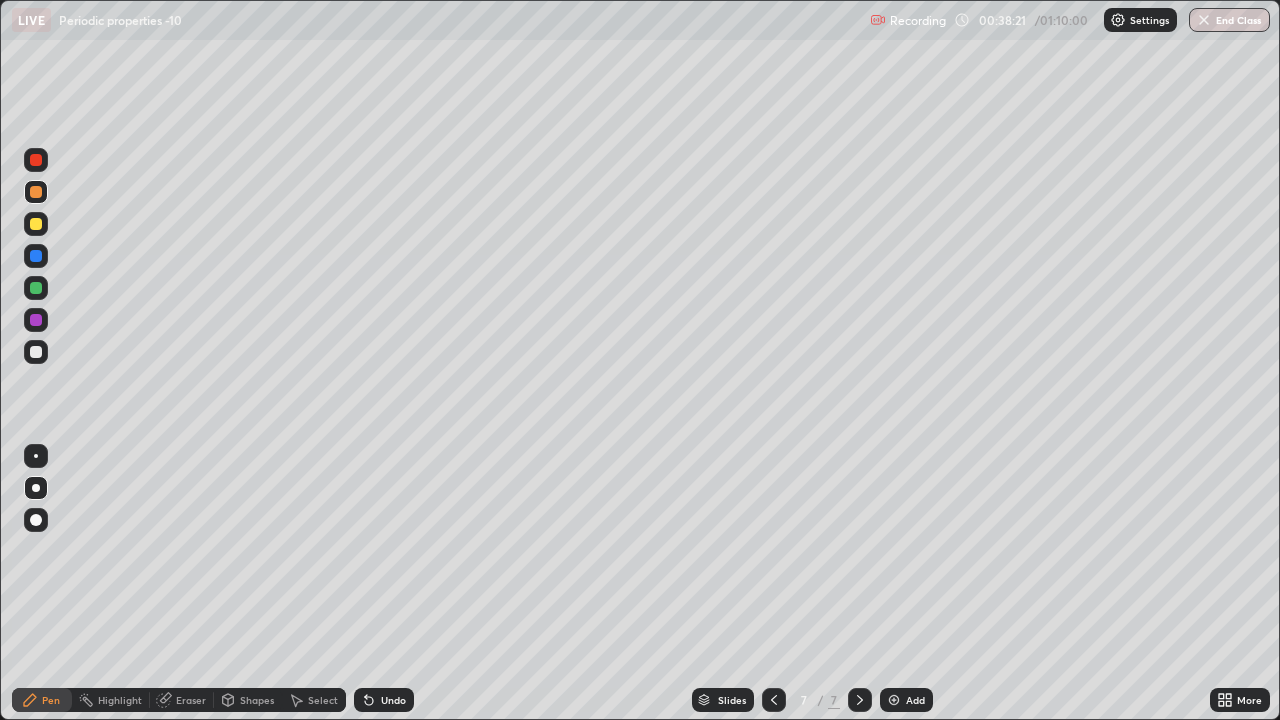 click at bounding box center [36, 352] 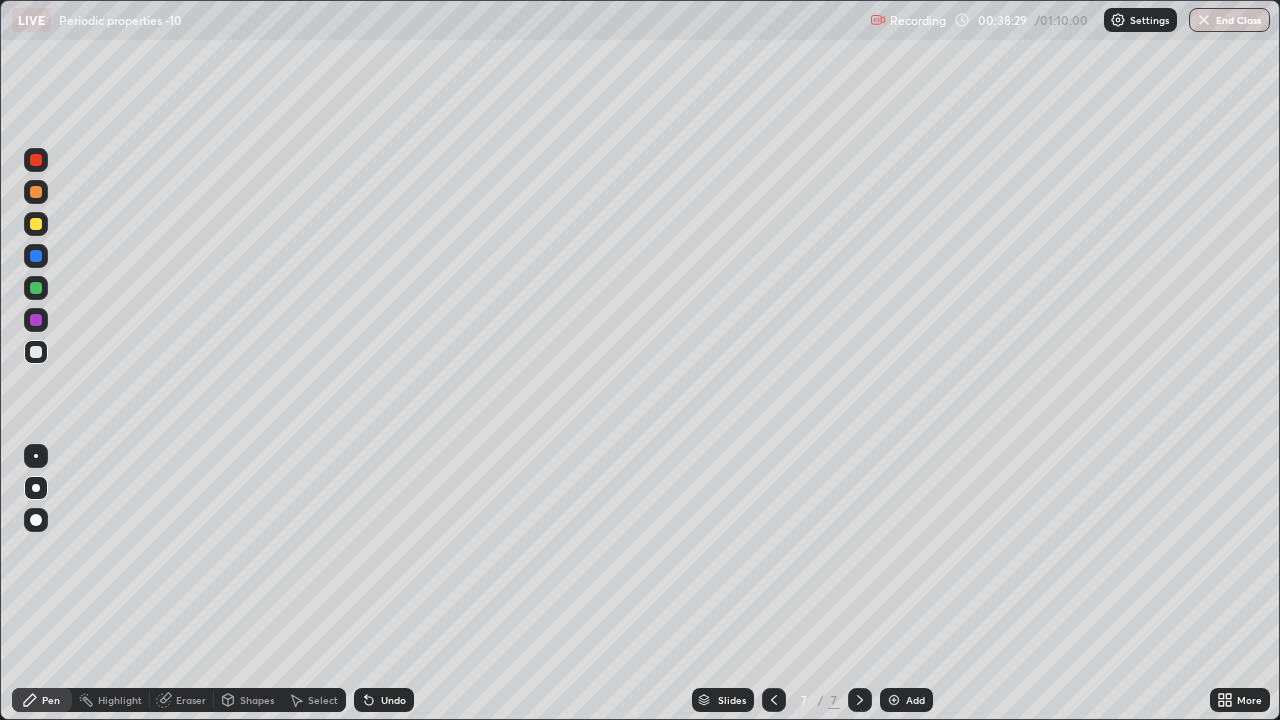 click on "Undo" at bounding box center (393, 700) 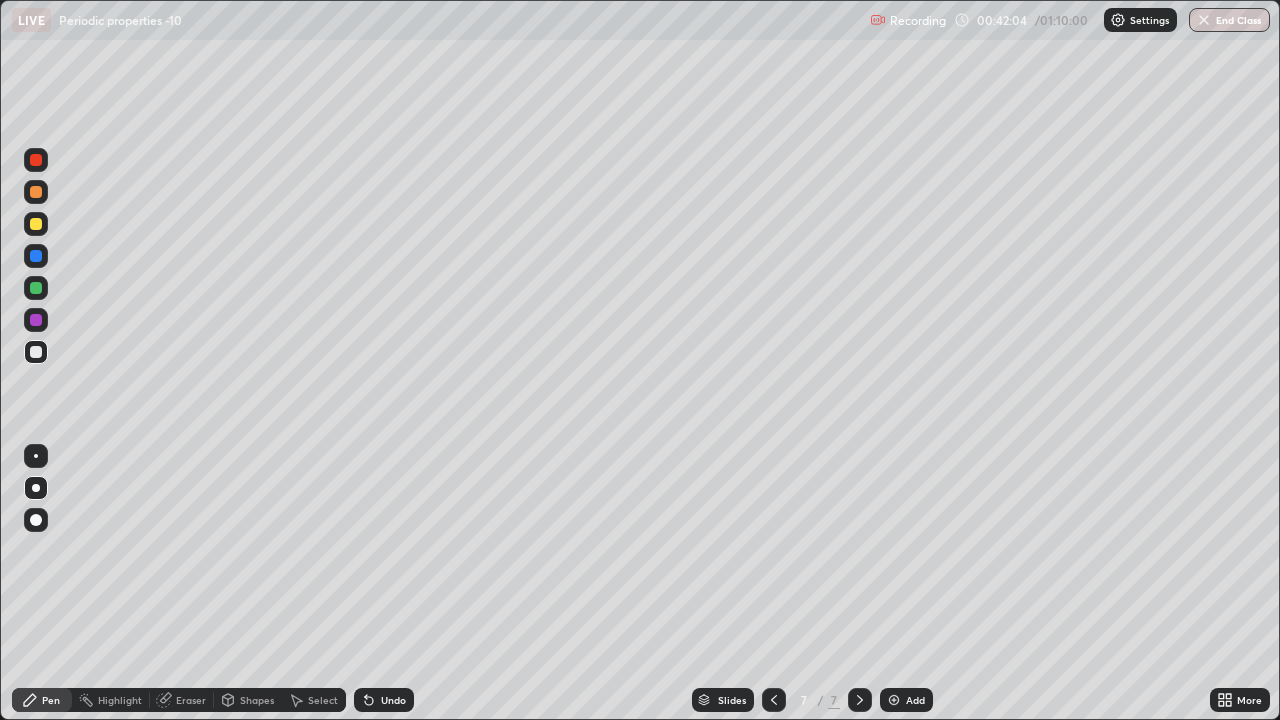click on "Undo" at bounding box center (384, 700) 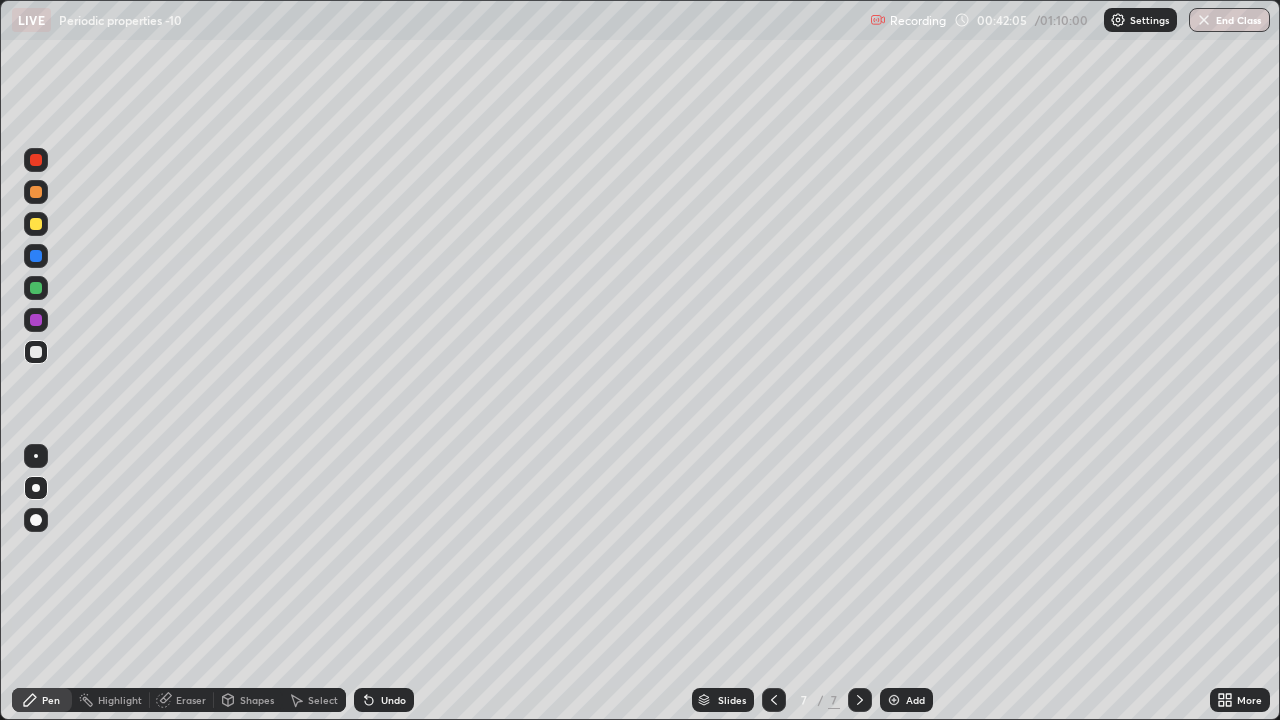 click 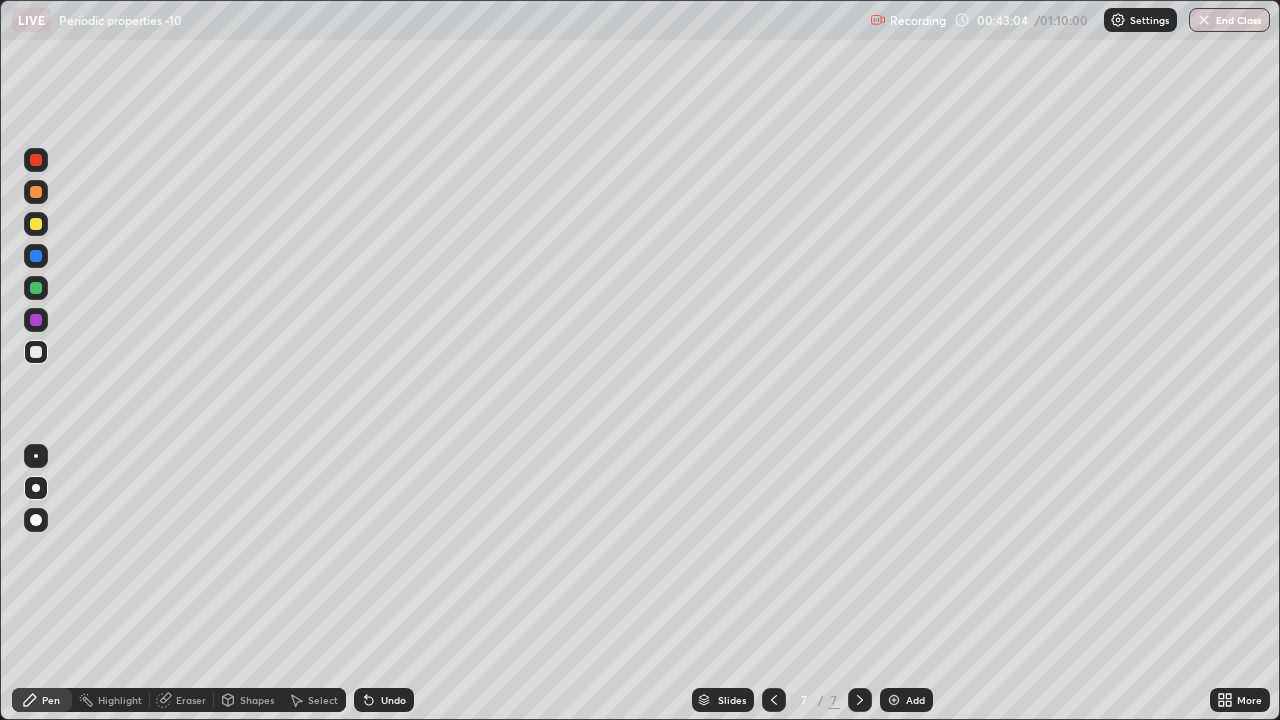 click at bounding box center [894, 700] 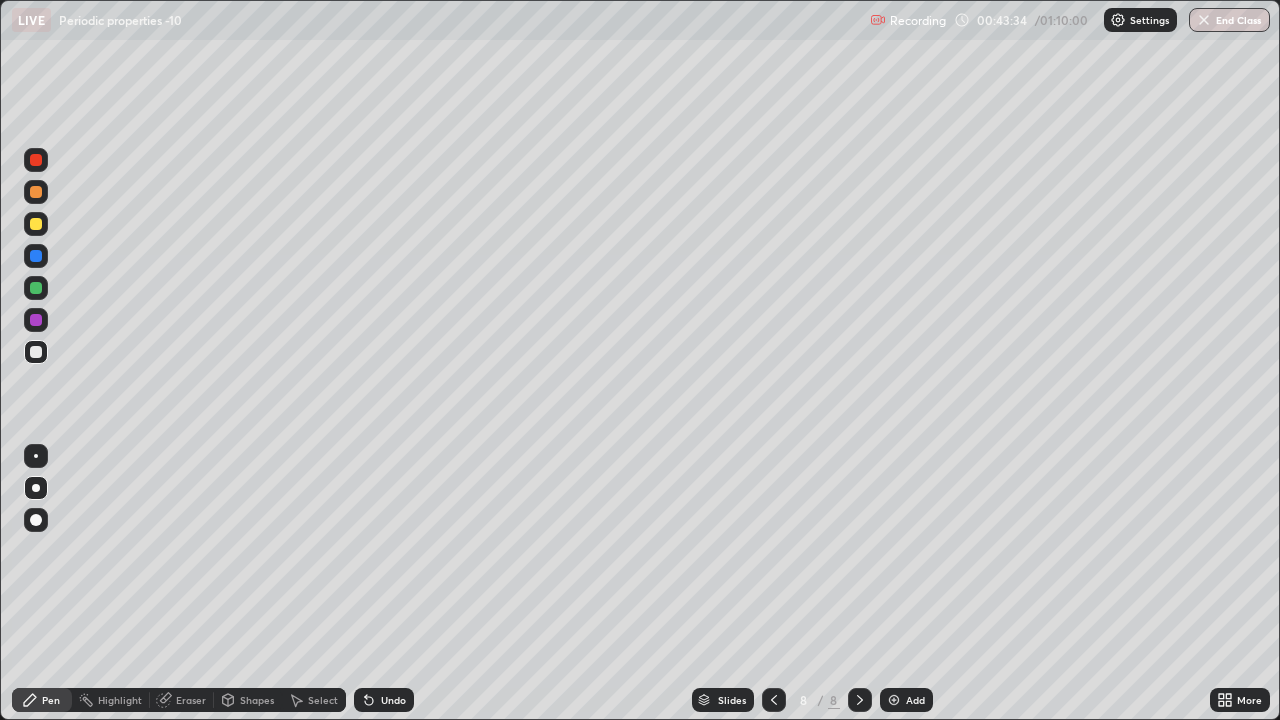 click 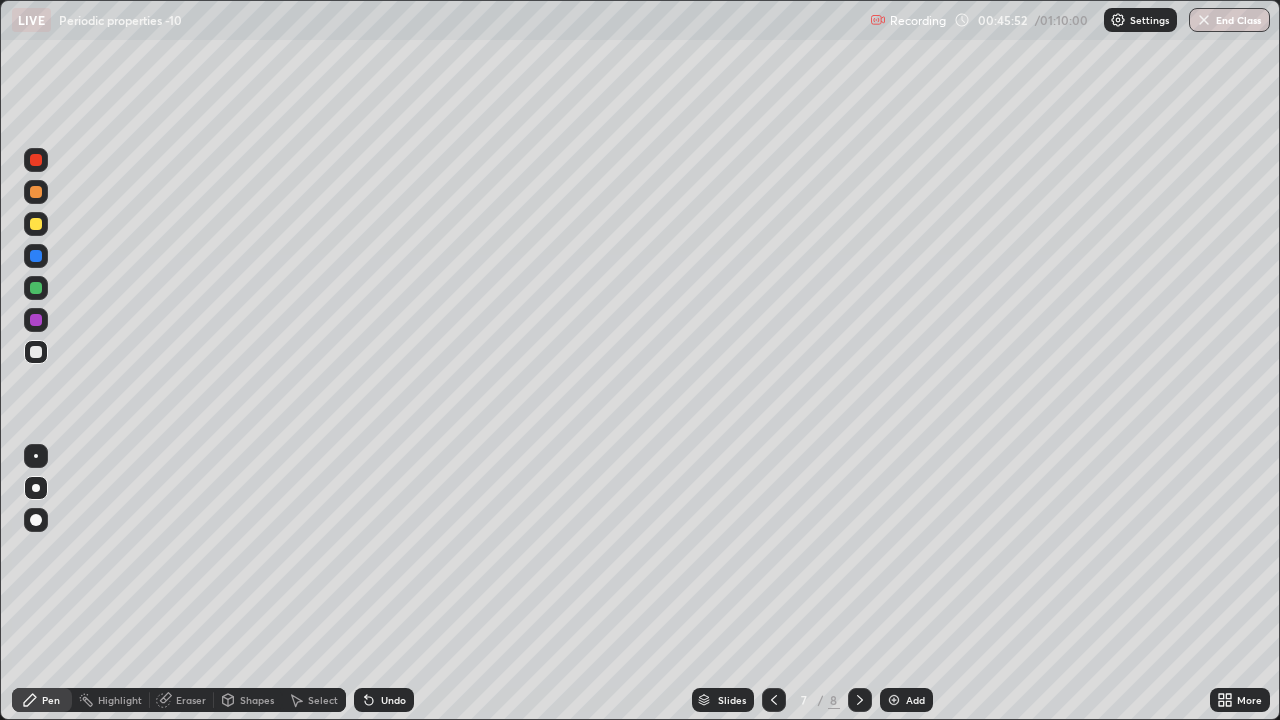 click 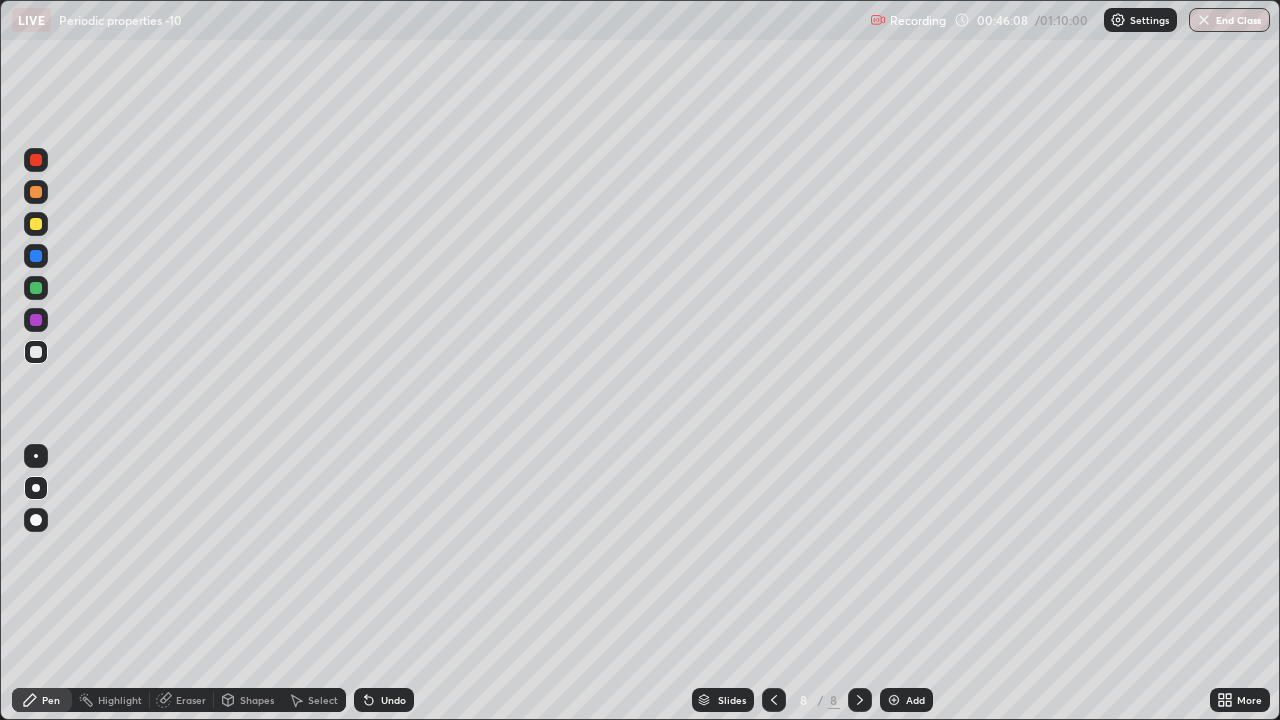 click at bounding box center (36, 224) 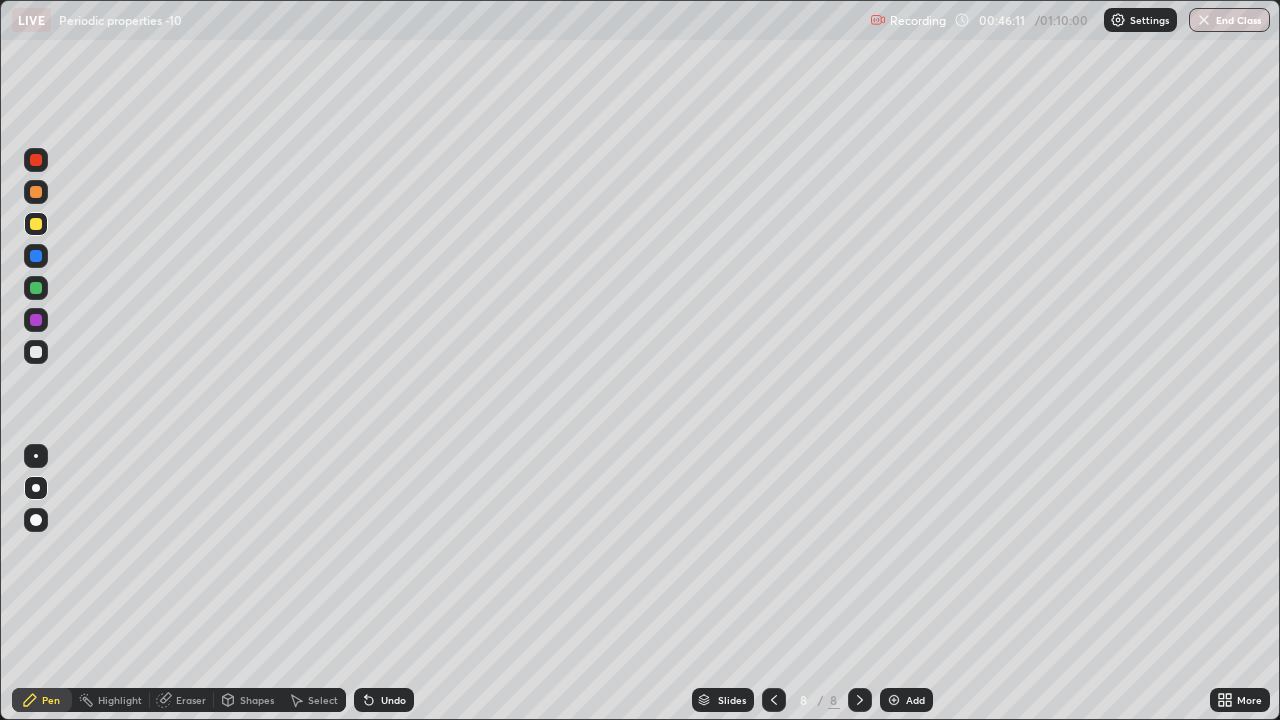 click 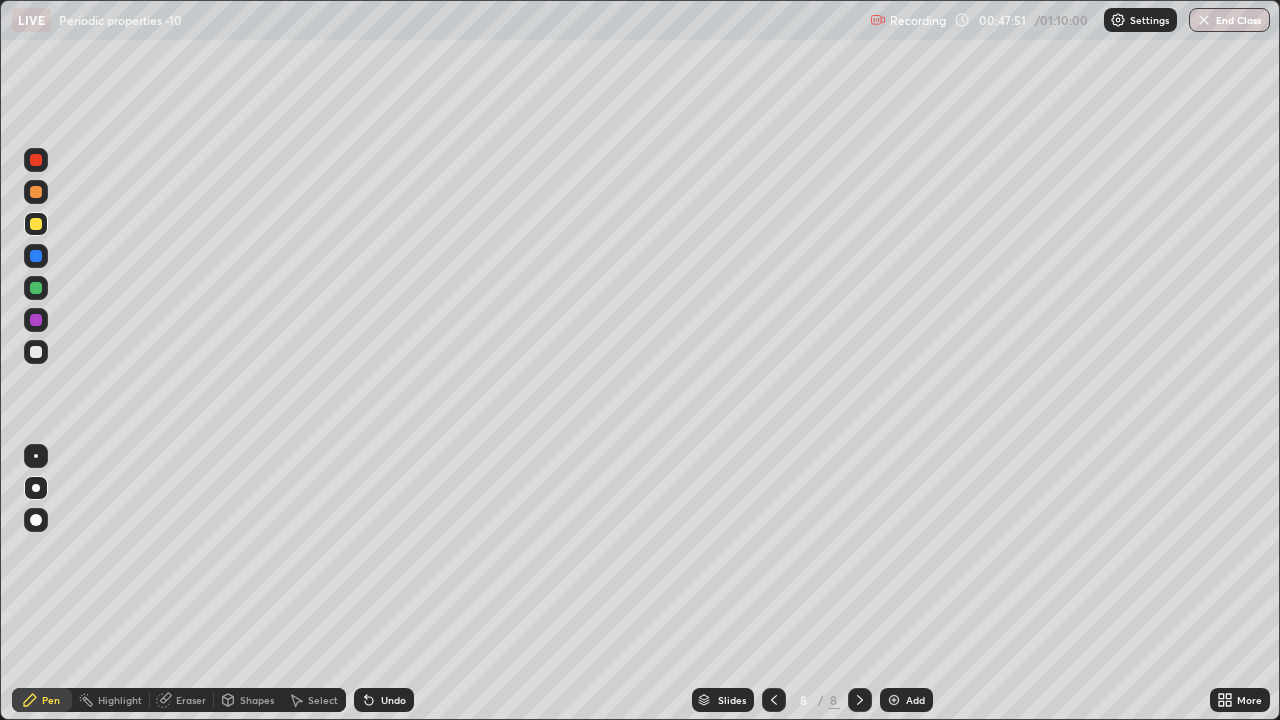 click 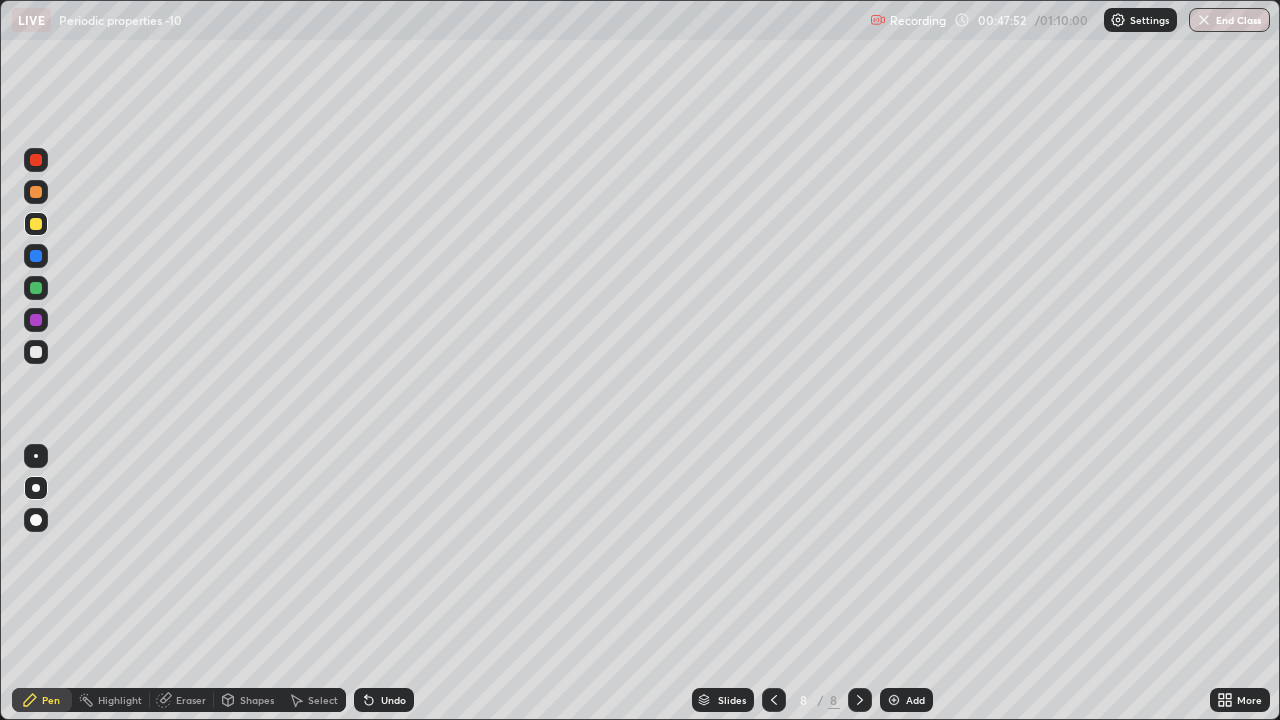 click 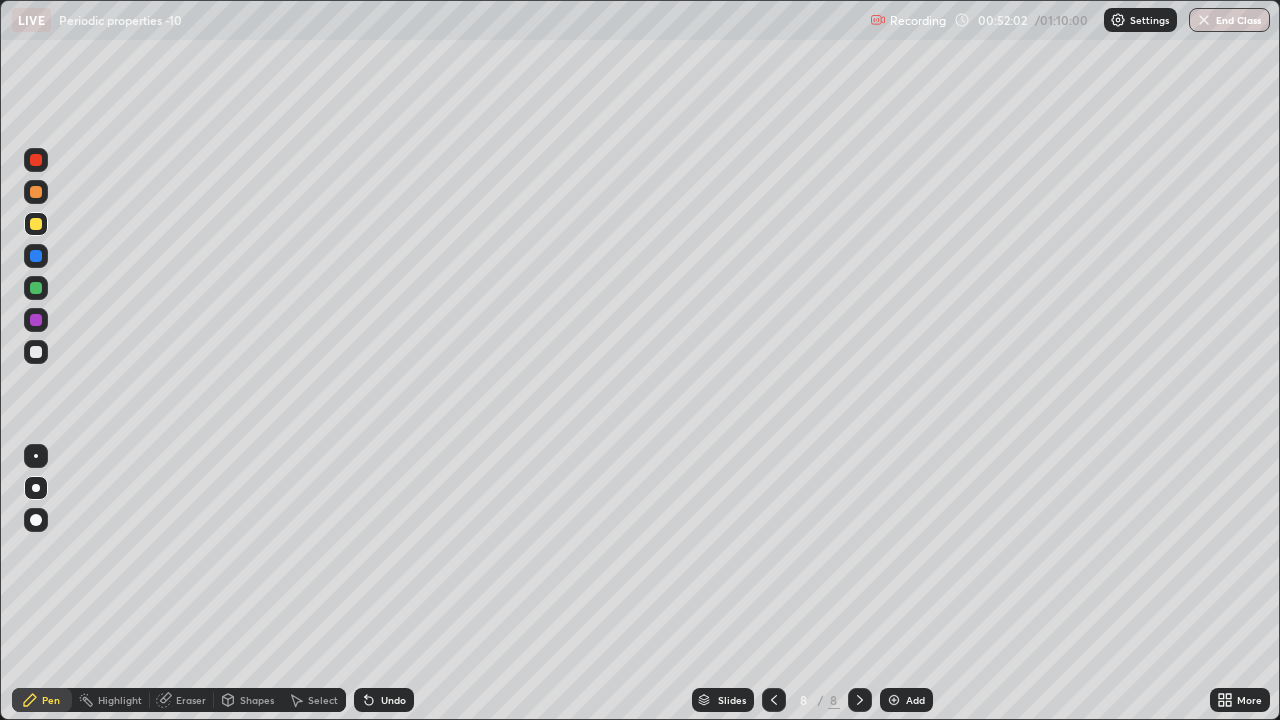 click on "Undo" at bounding box center (393, 700) 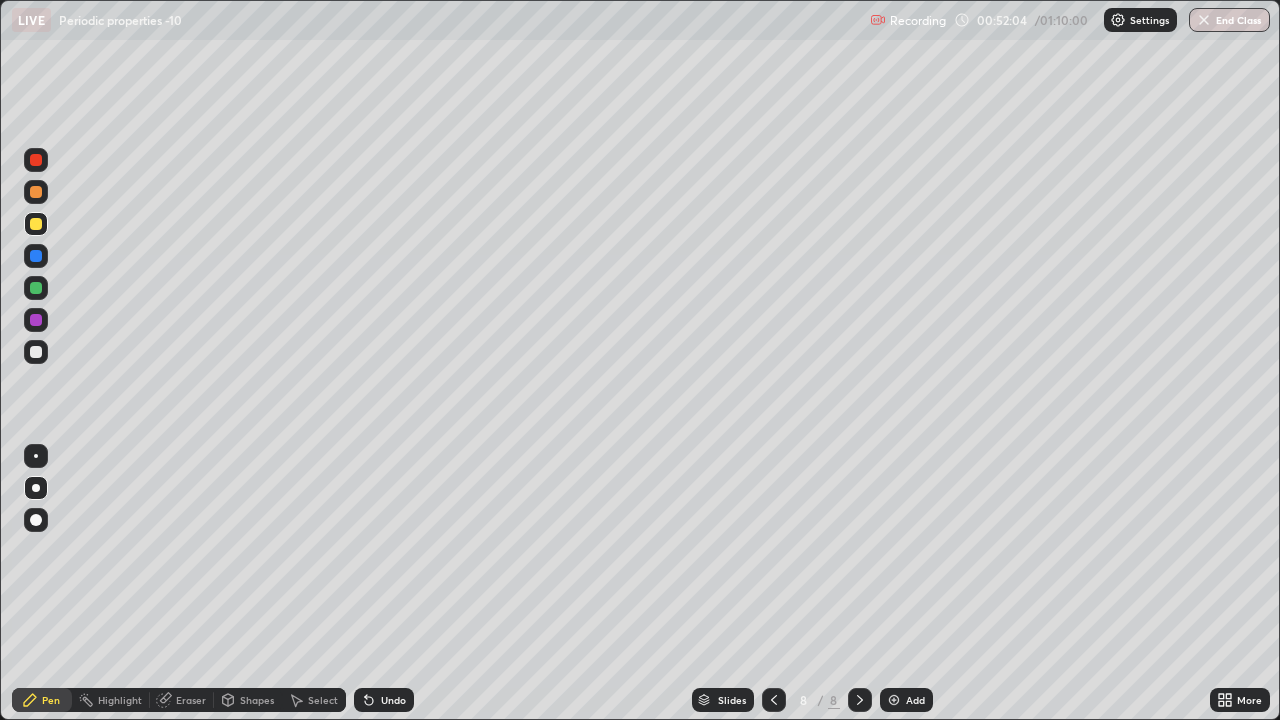 click on "Undo" at bounding box center (384, 700) 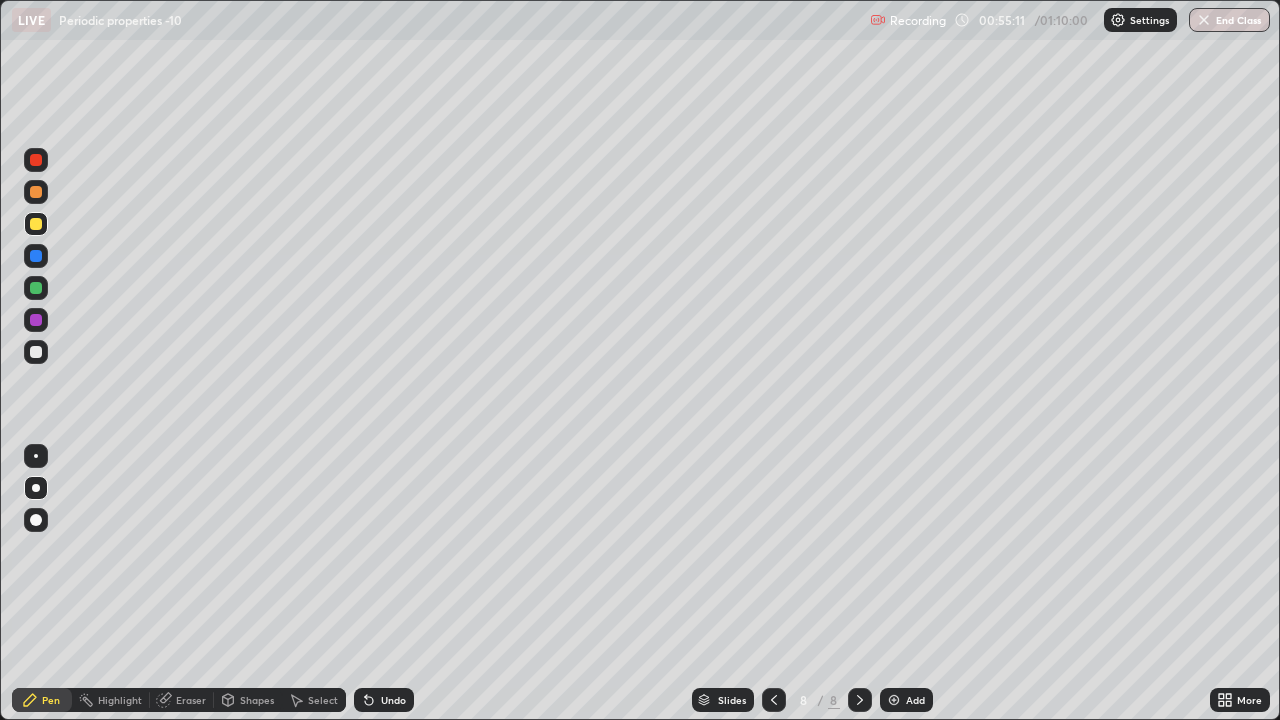 click at bounding box center [894, 700] 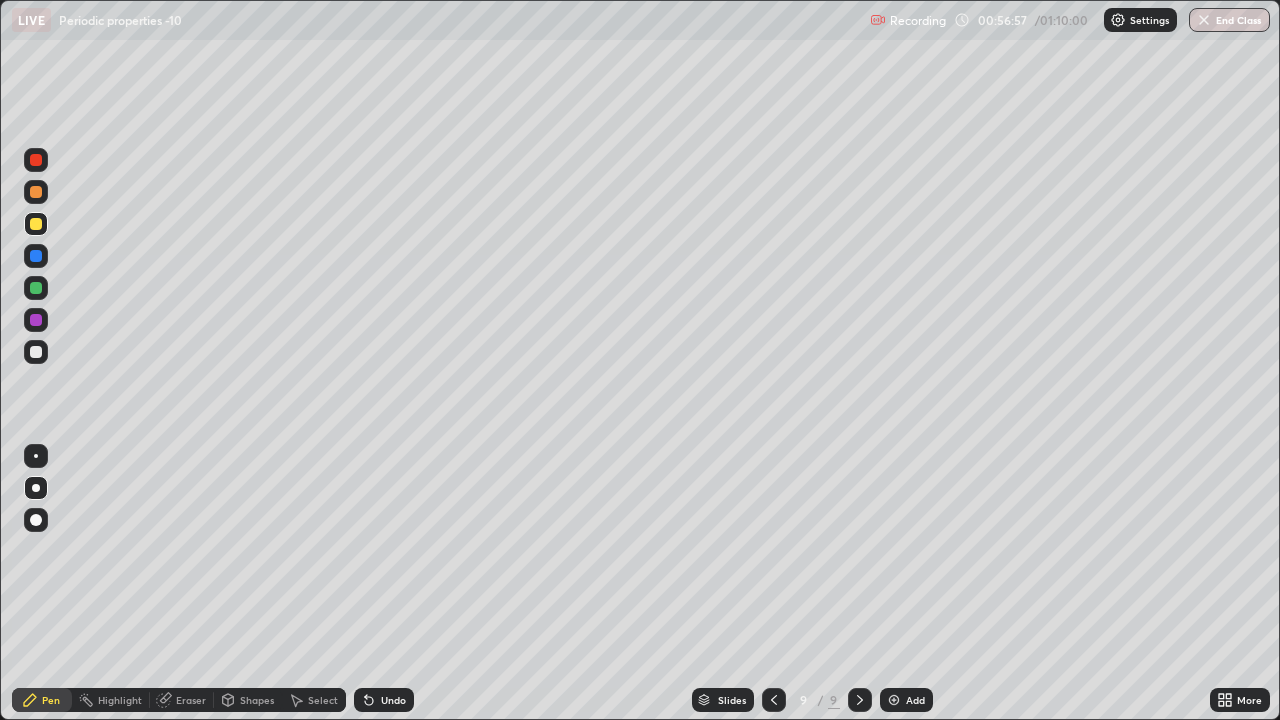 click on "Undo" at bounding box center [384, 700] 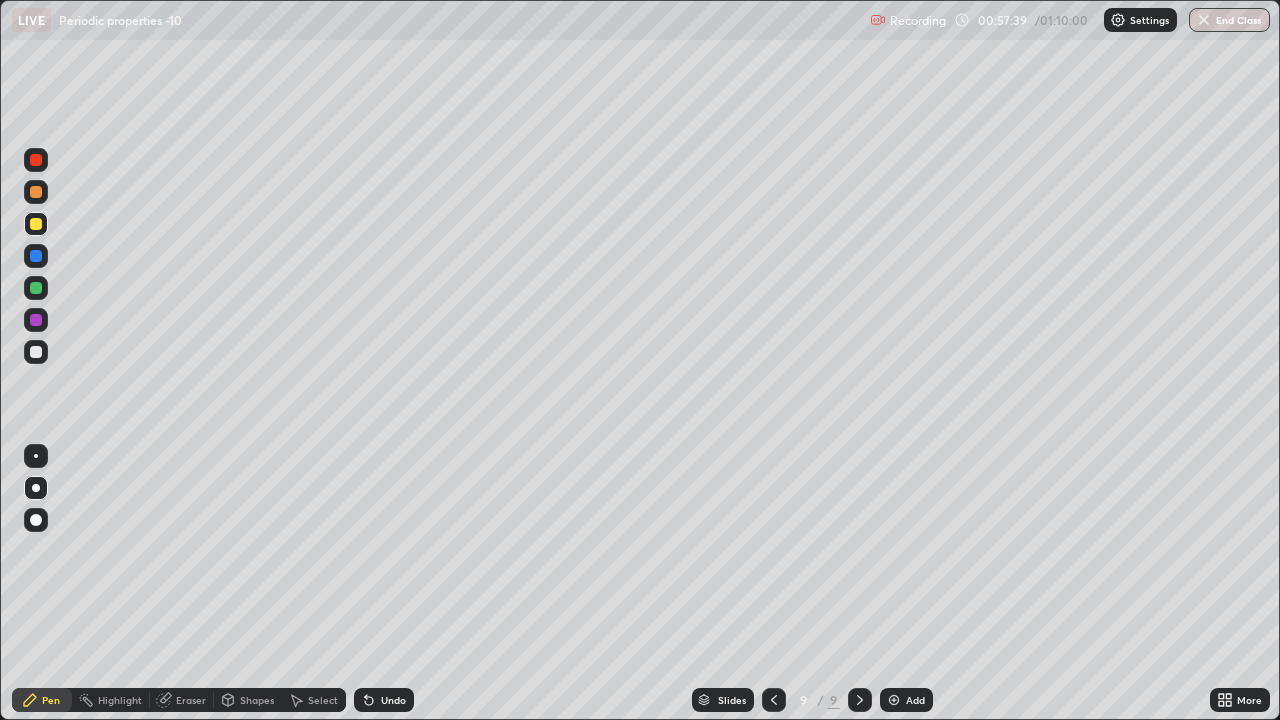 click 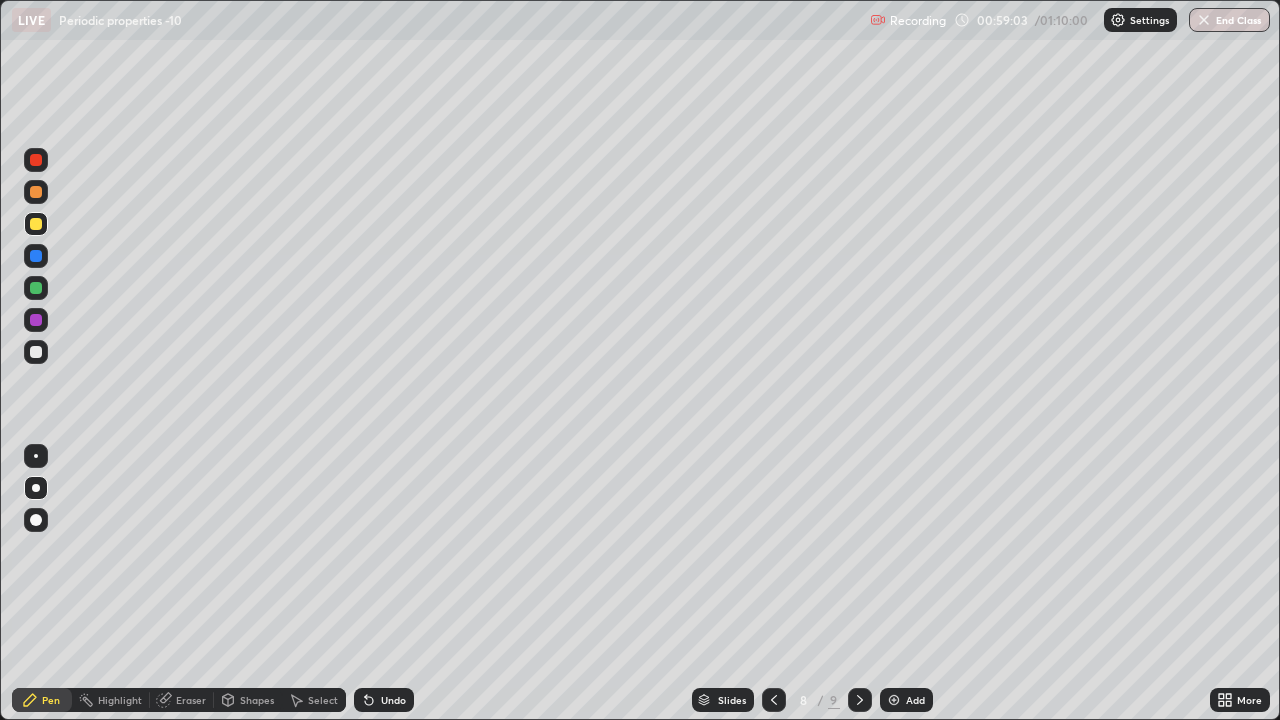 click 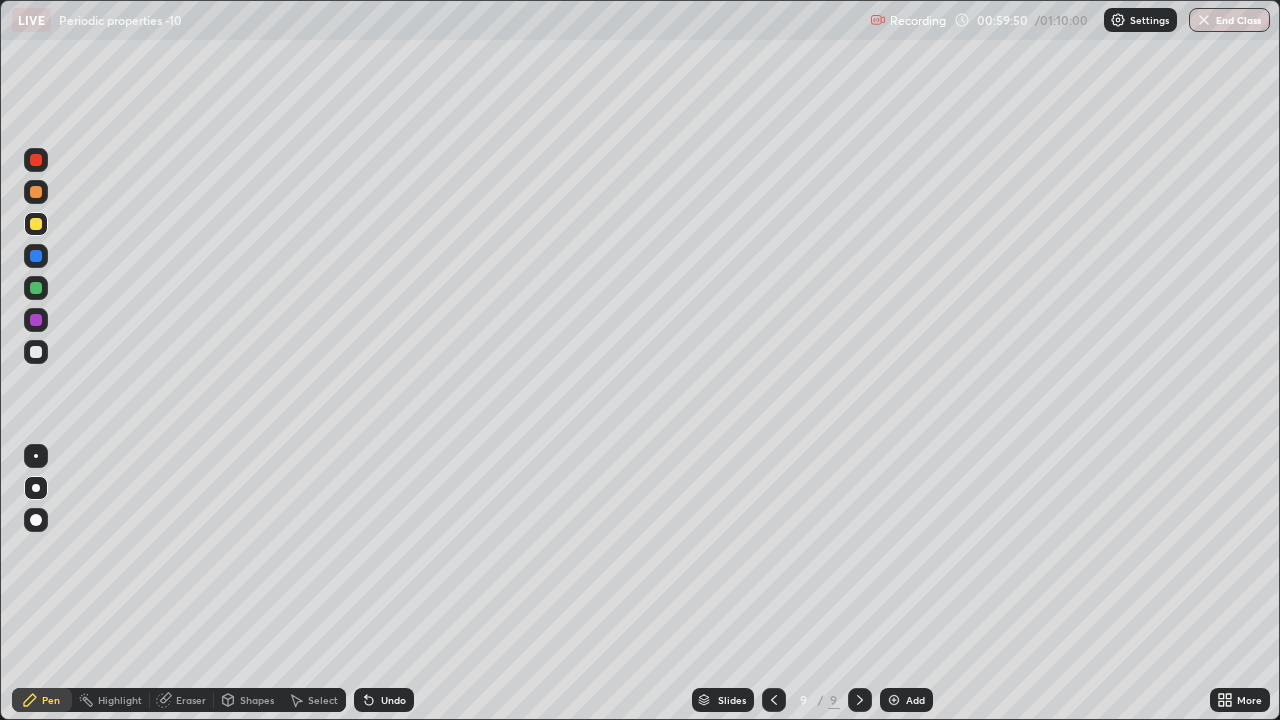 click on "Undo" at bounding box center (393, 700) 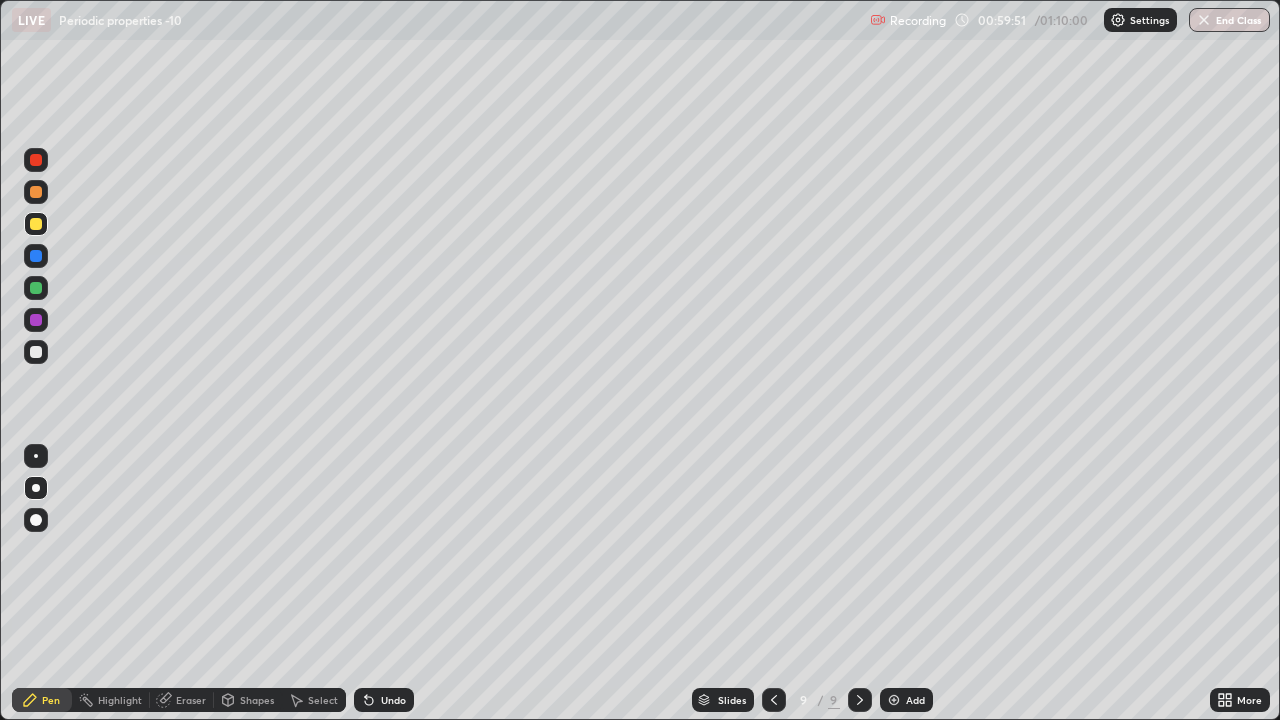 click on "Undo" at bounding box center (393, 700) 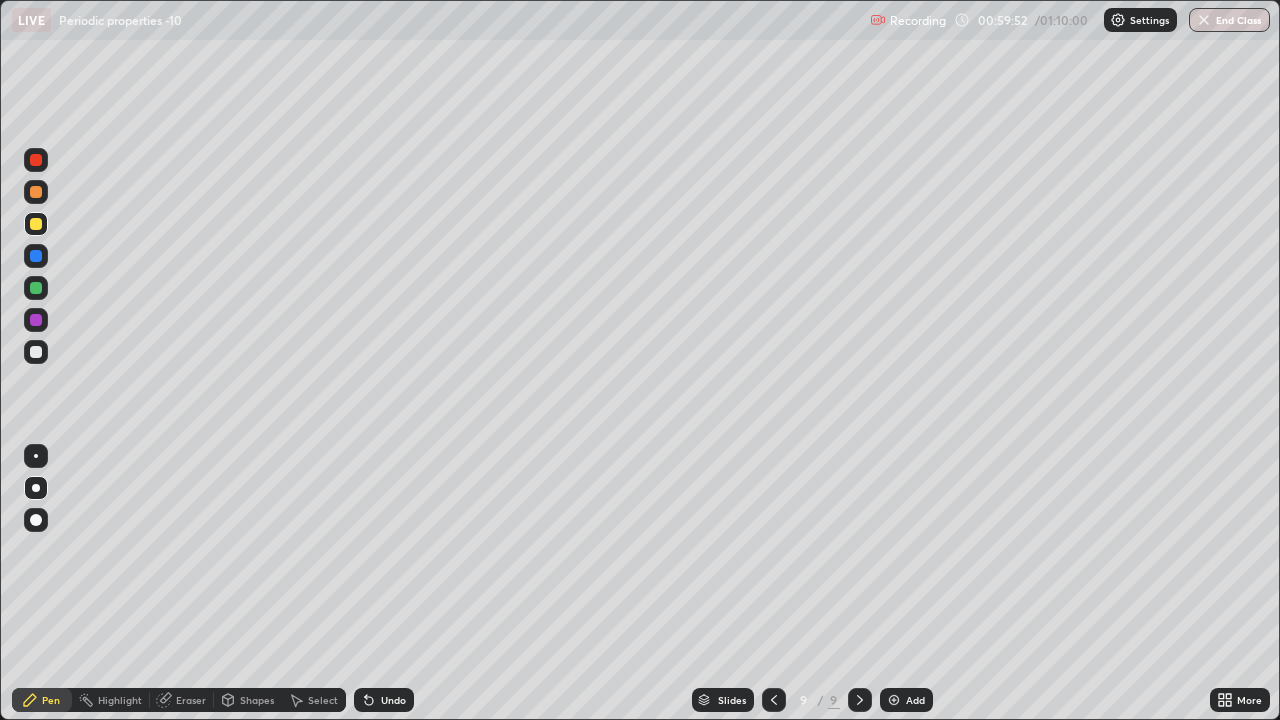 click on "Undo" at bounding box center (393, 700) 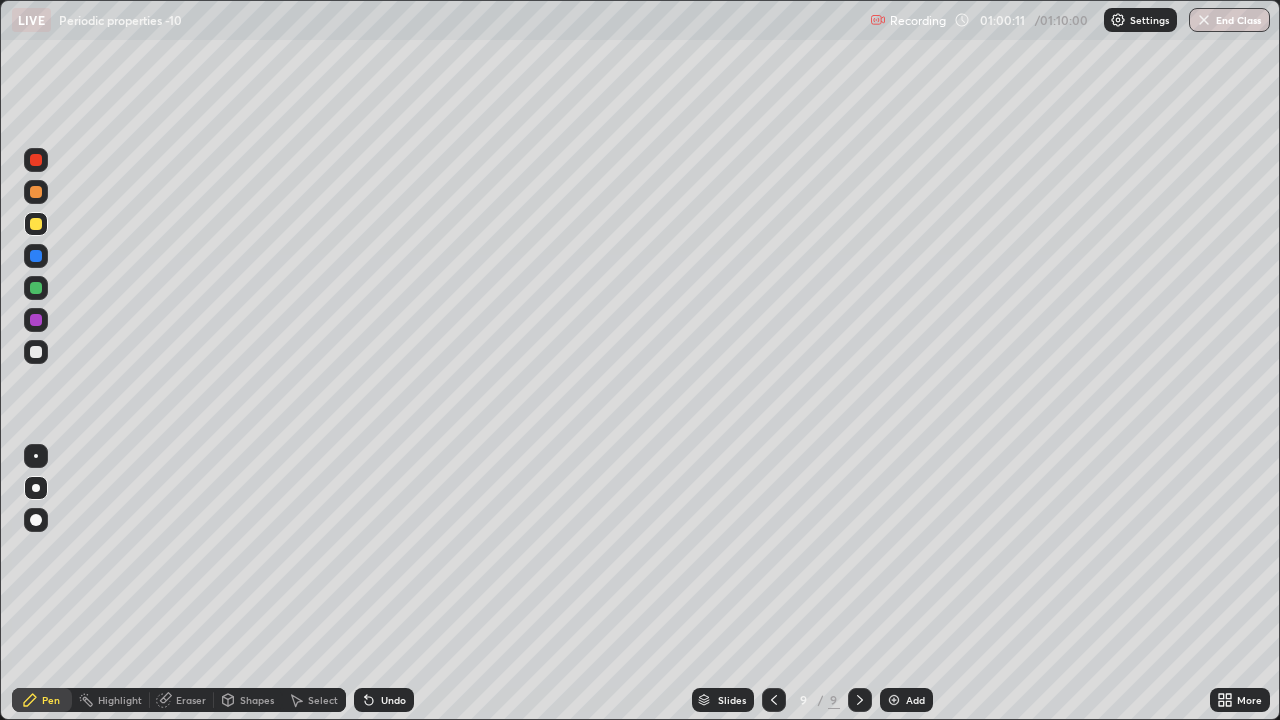 click 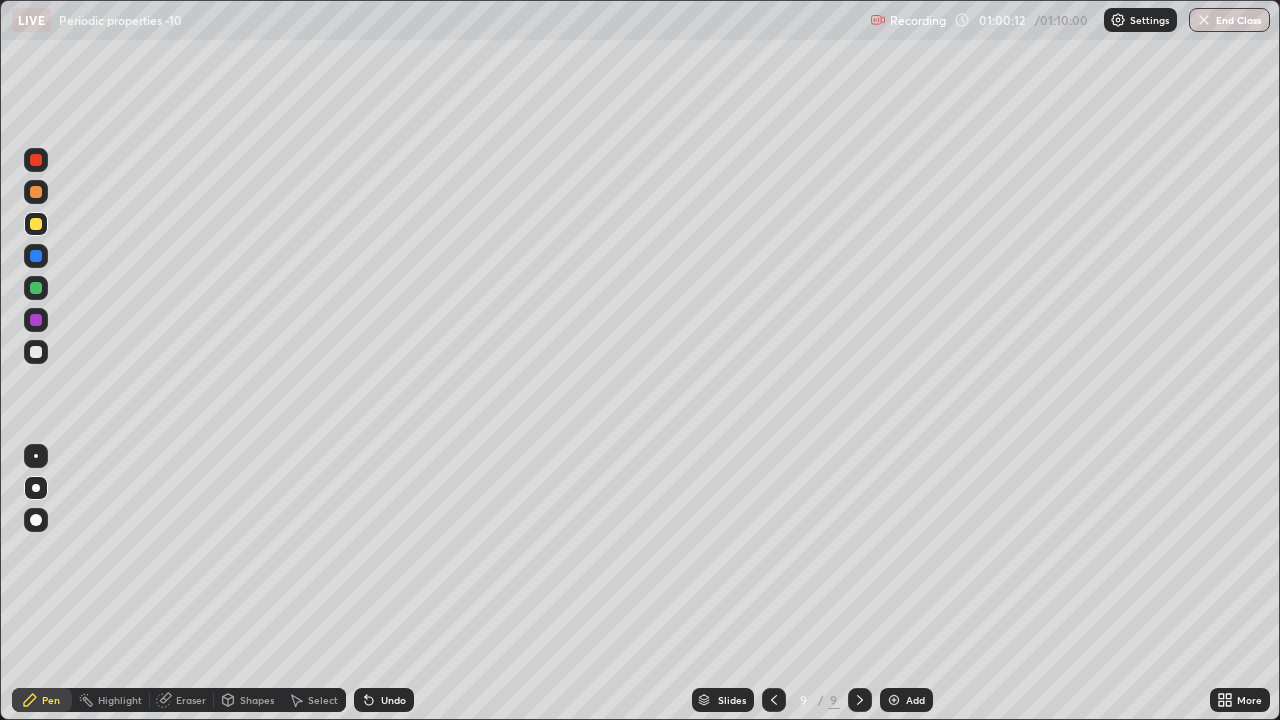 click on "Undo" at bounding box center [384, 700] 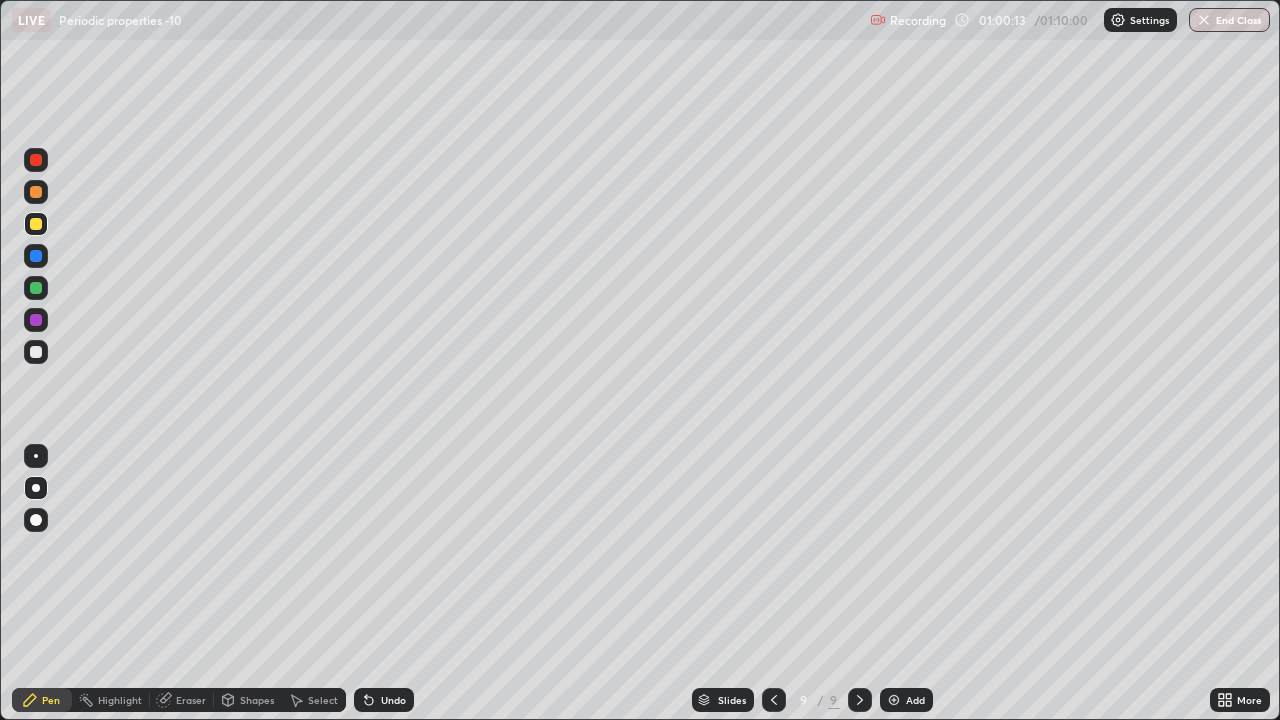 click on "Undo" at bounding box center [384, 700] 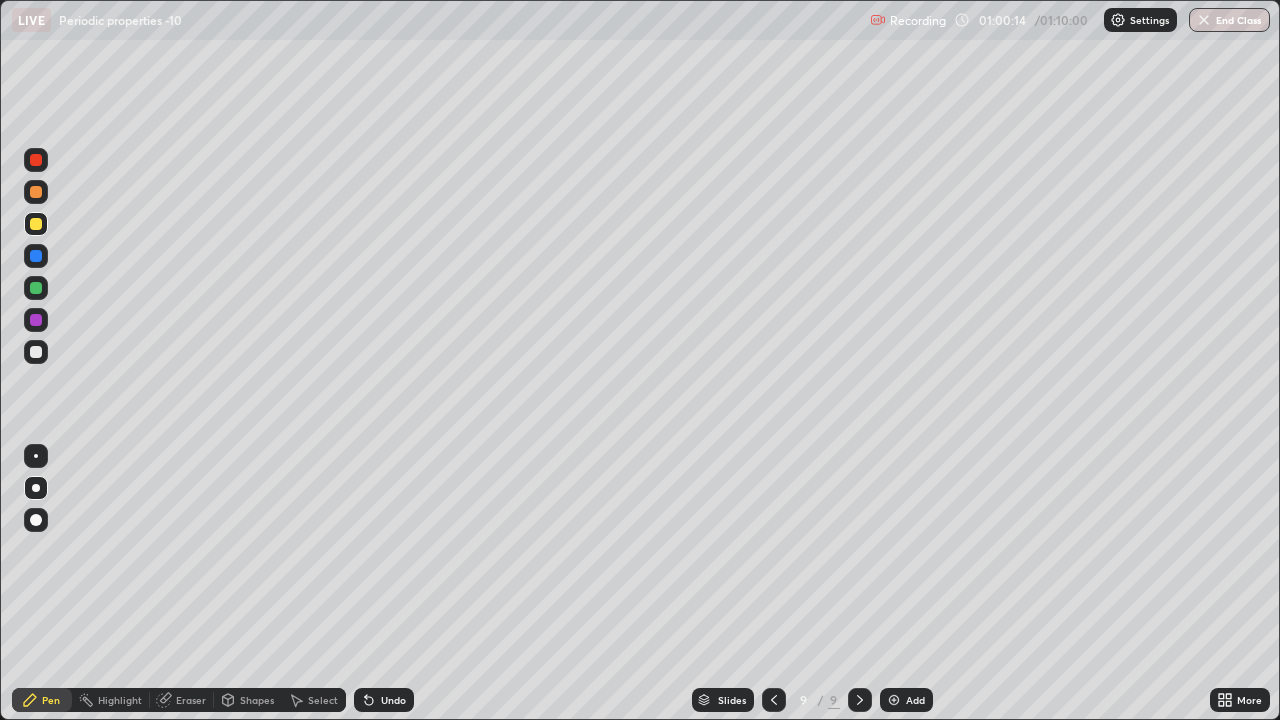 click on "Undo" at bounding box center [384, 700] 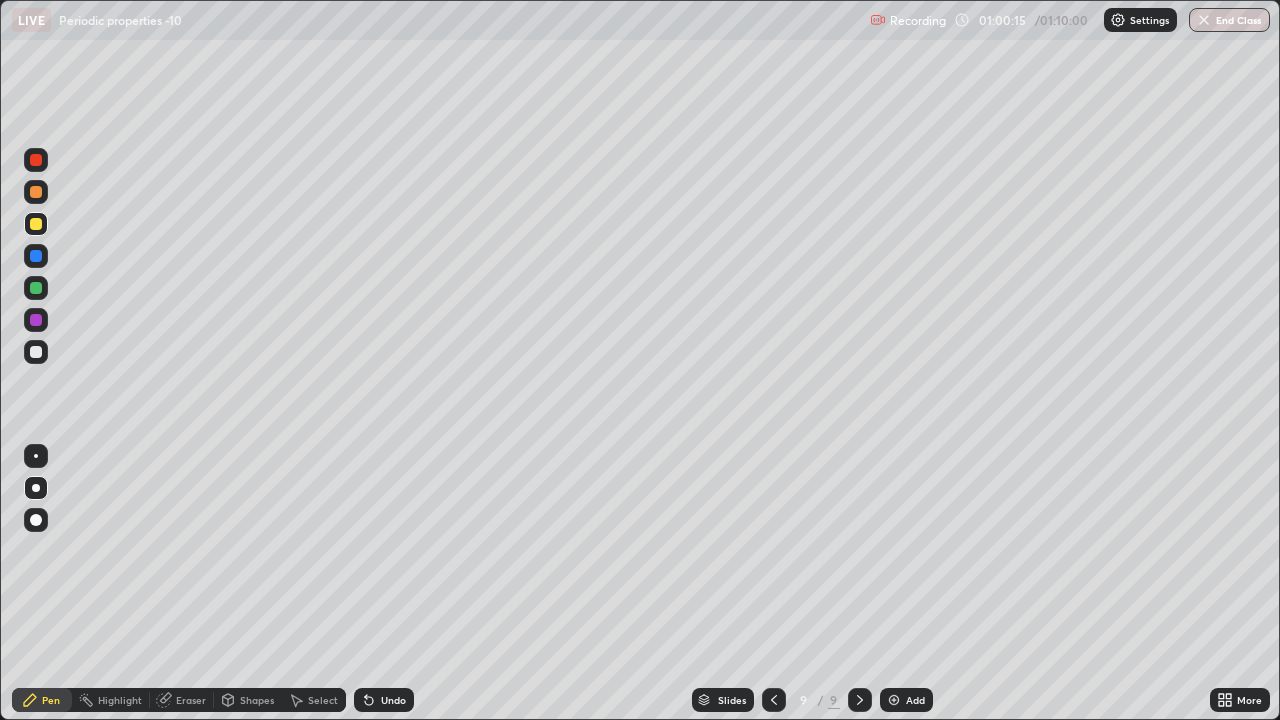 click on "Undo" at bounding box center (384, 700) 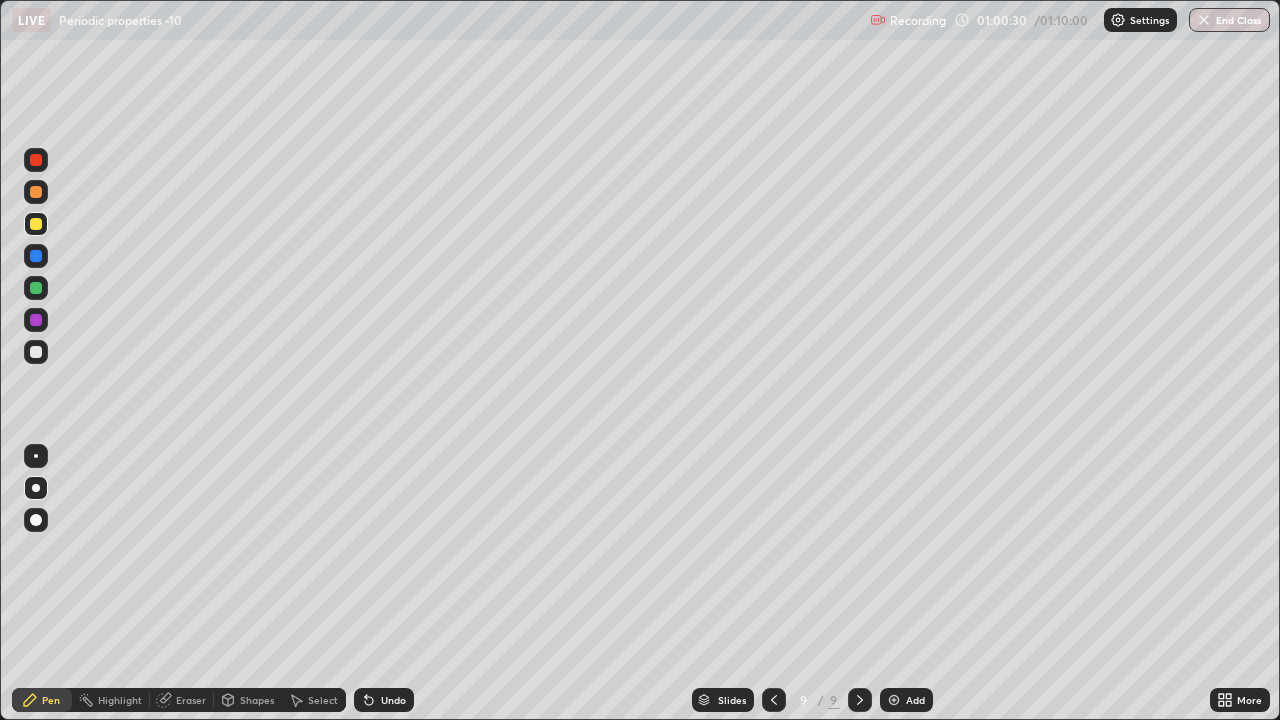 click on "Undo" at bounding box center (384, 700) 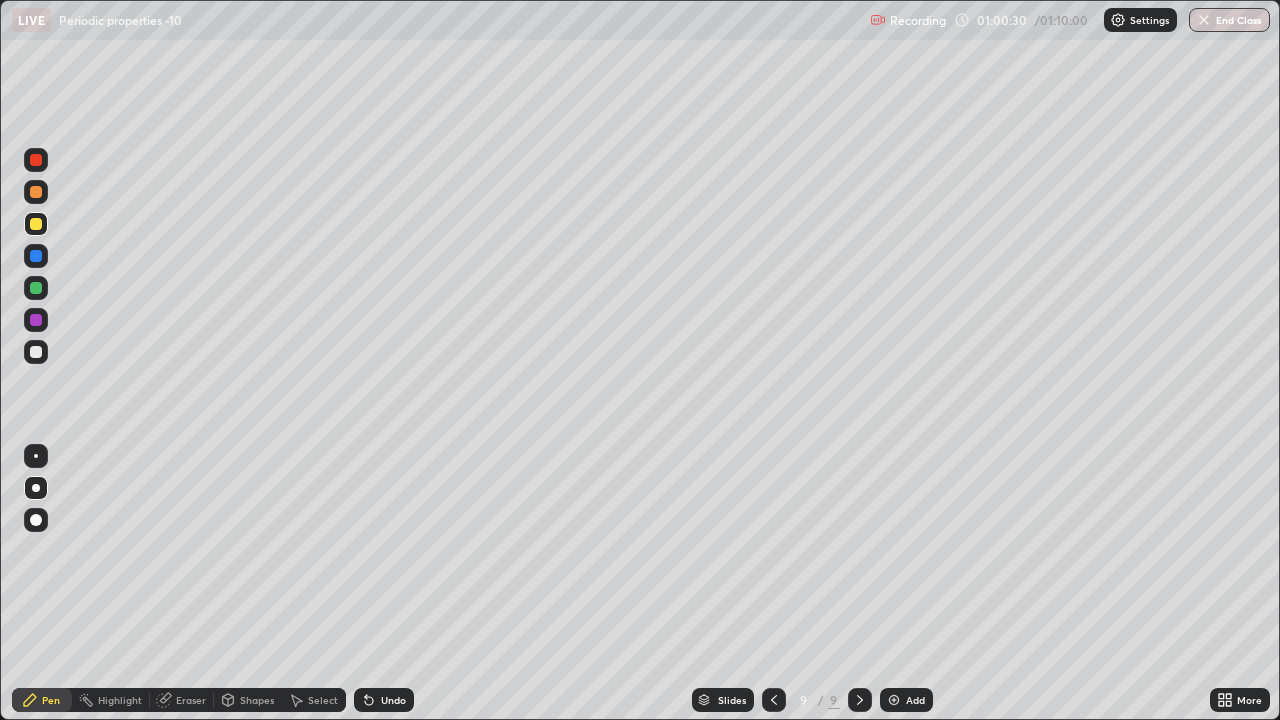 click 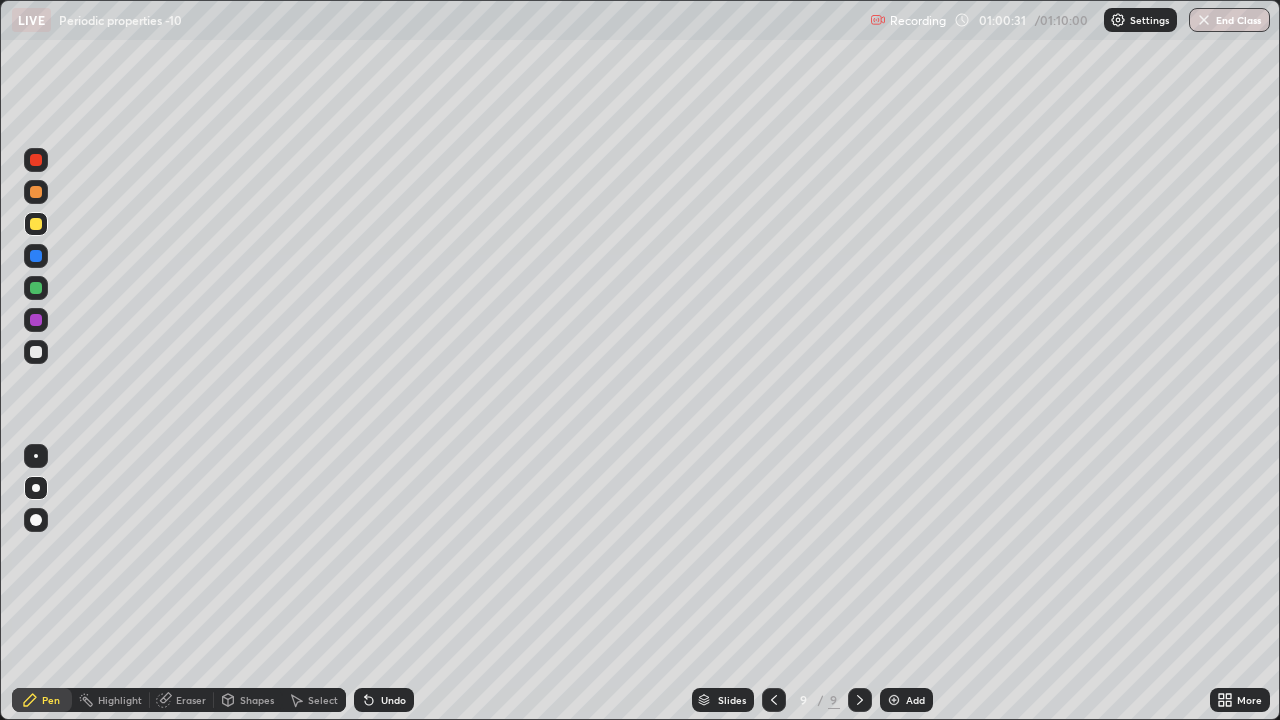 click 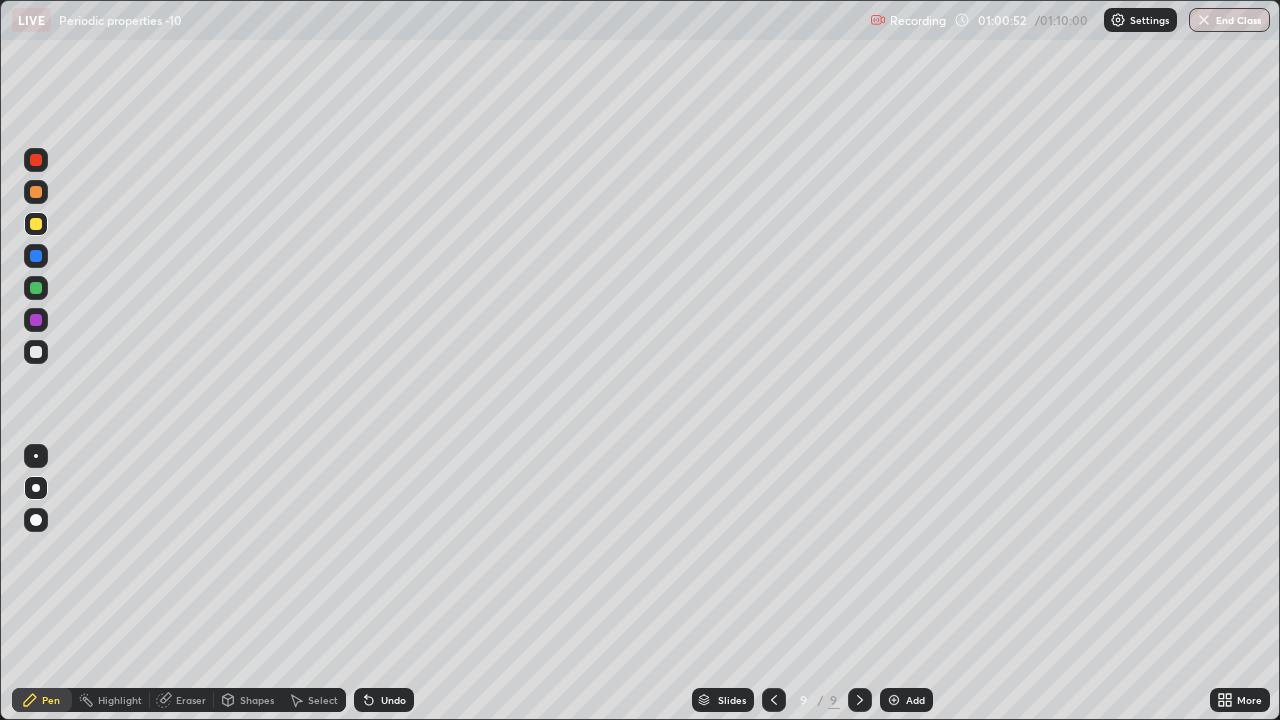 click at bounding box center [36, 160] 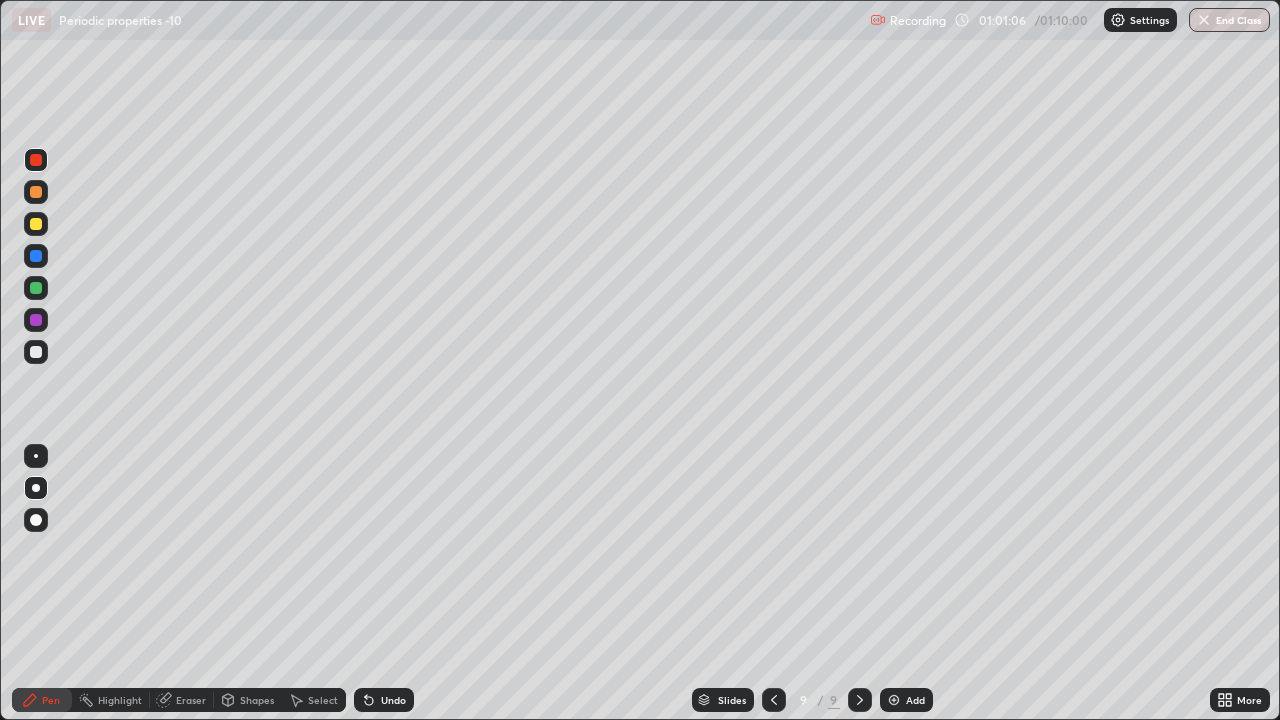 click at bounding box center (36, 192) 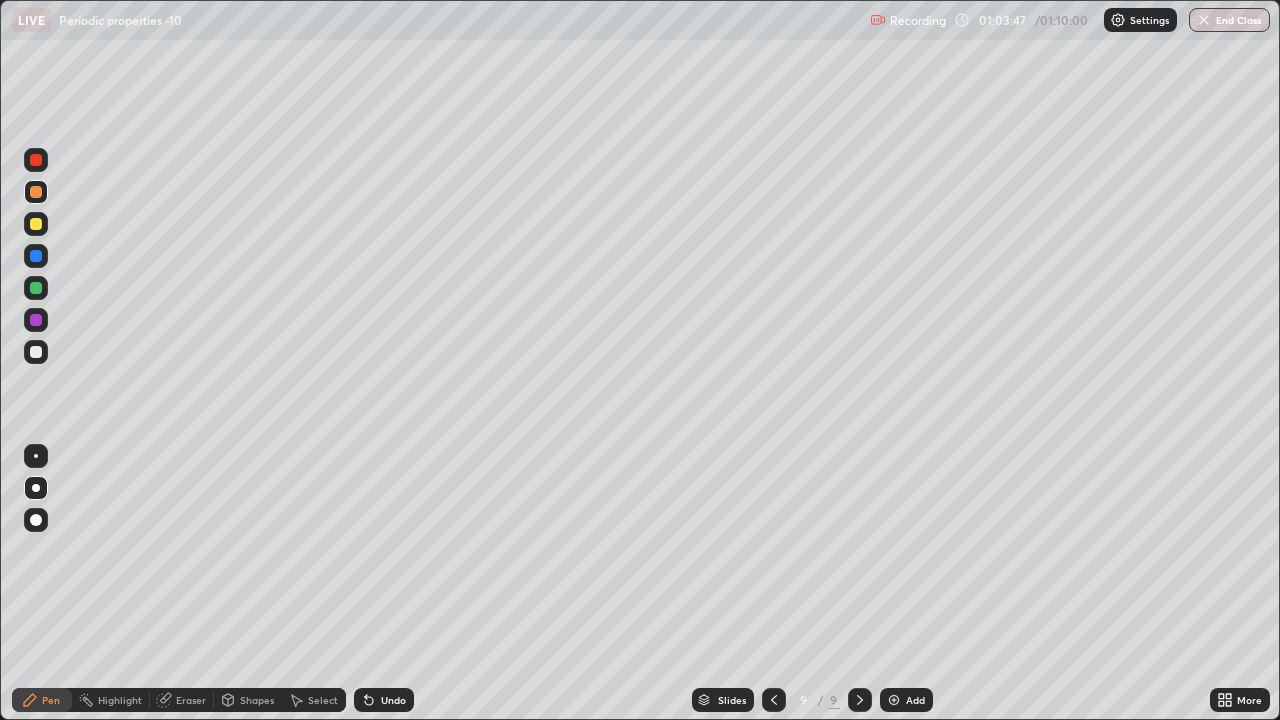 click at bounding box center (894, 700) 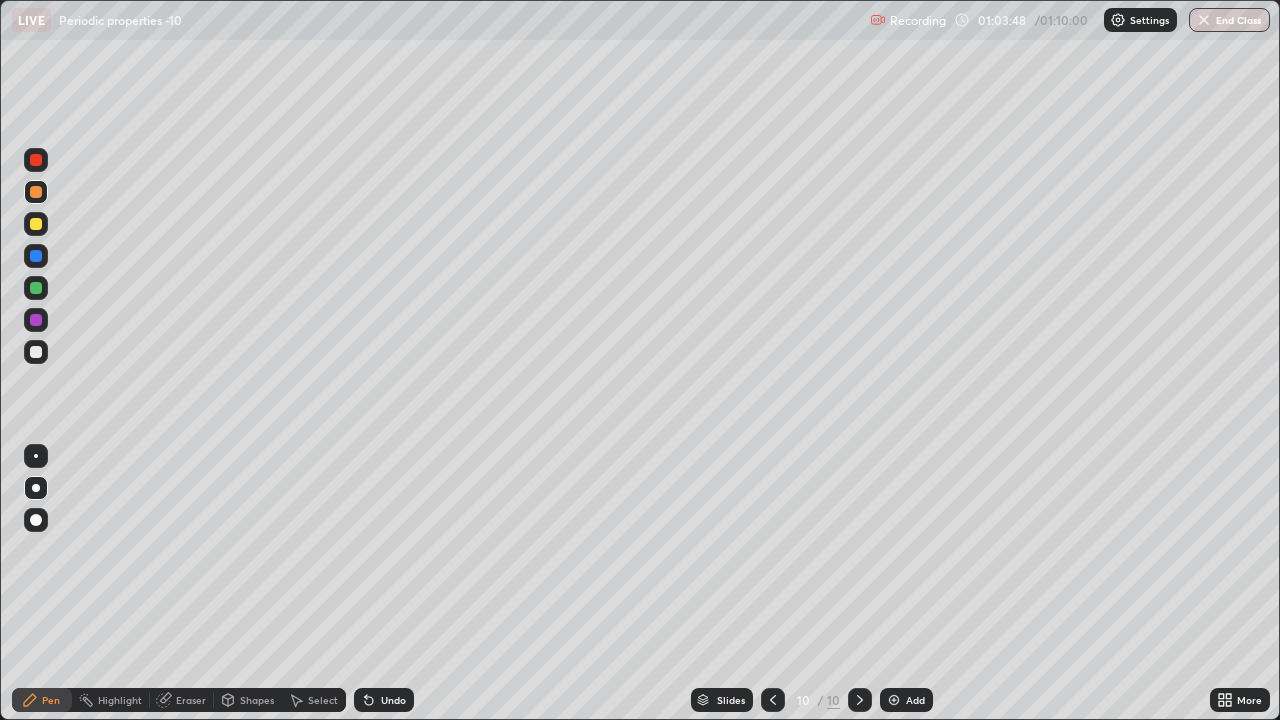 click at bounding box center (36, 352) 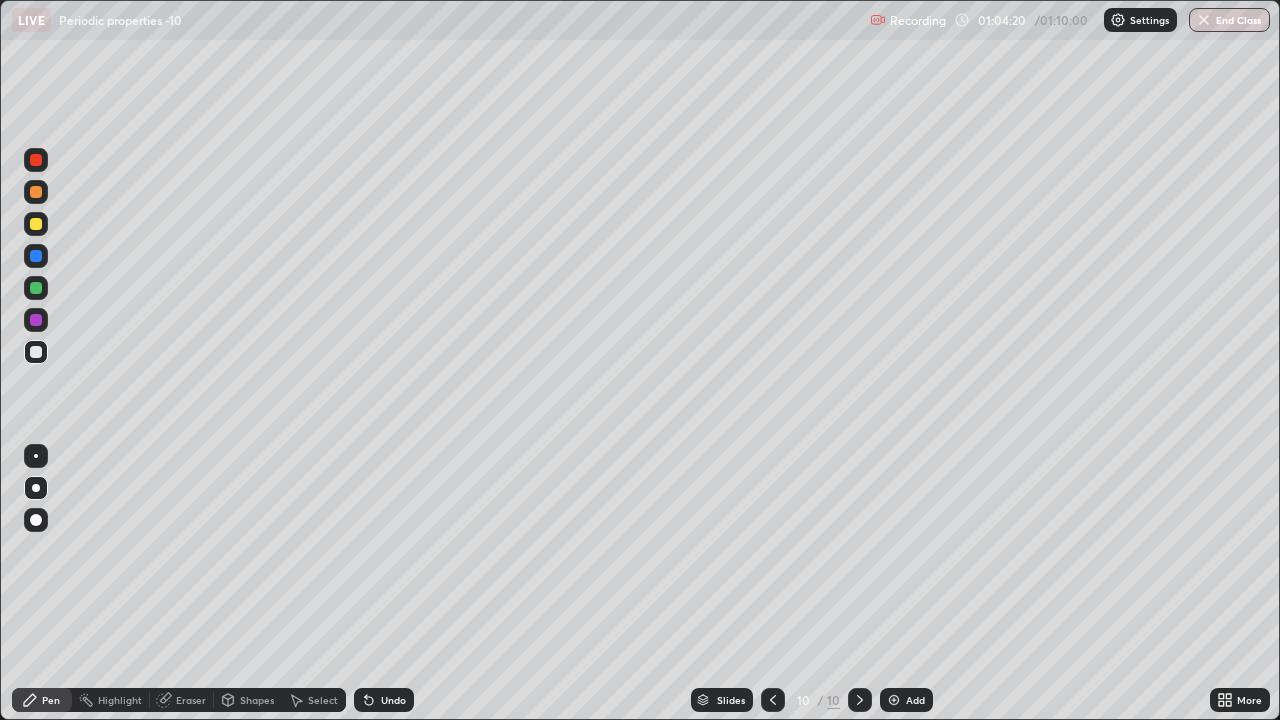 click 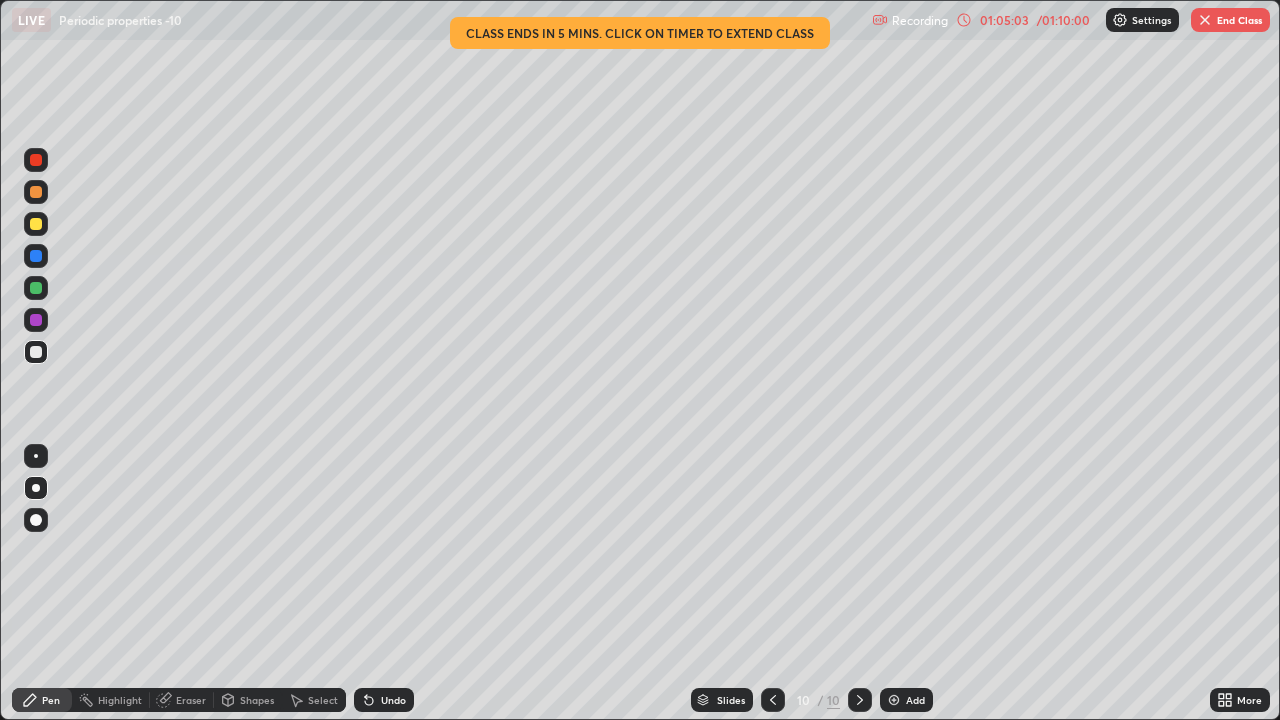 click 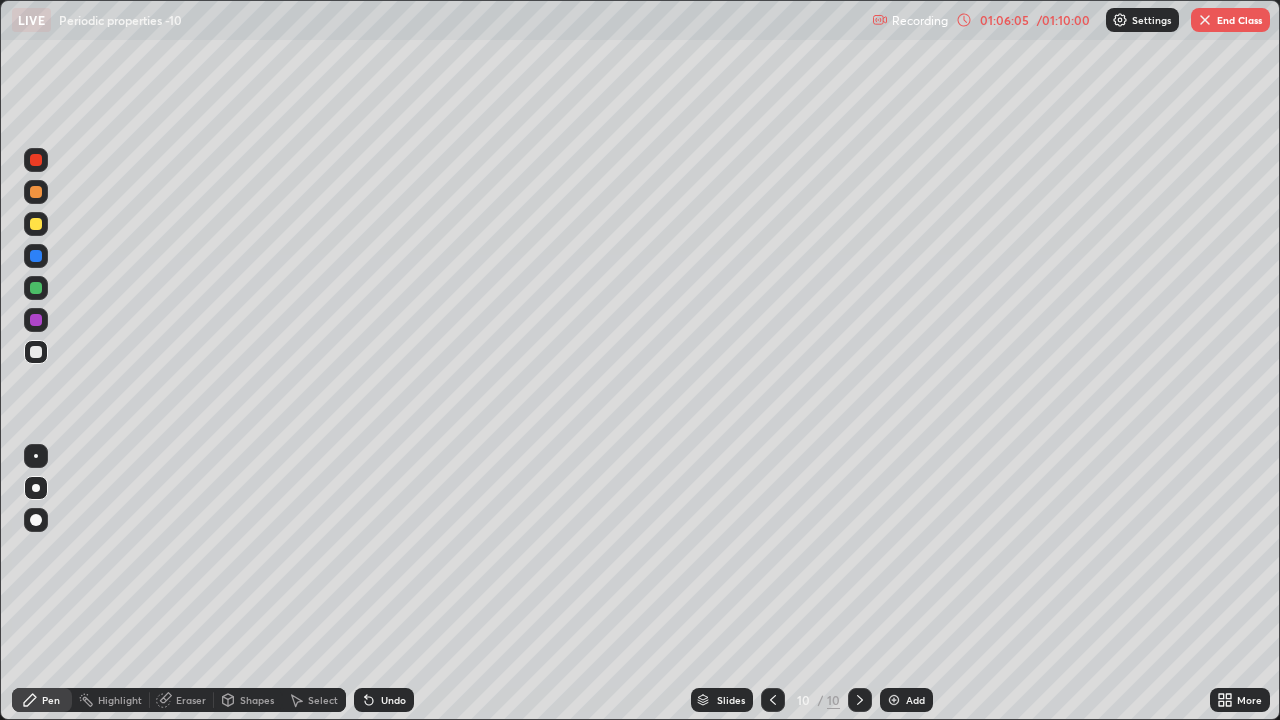 click 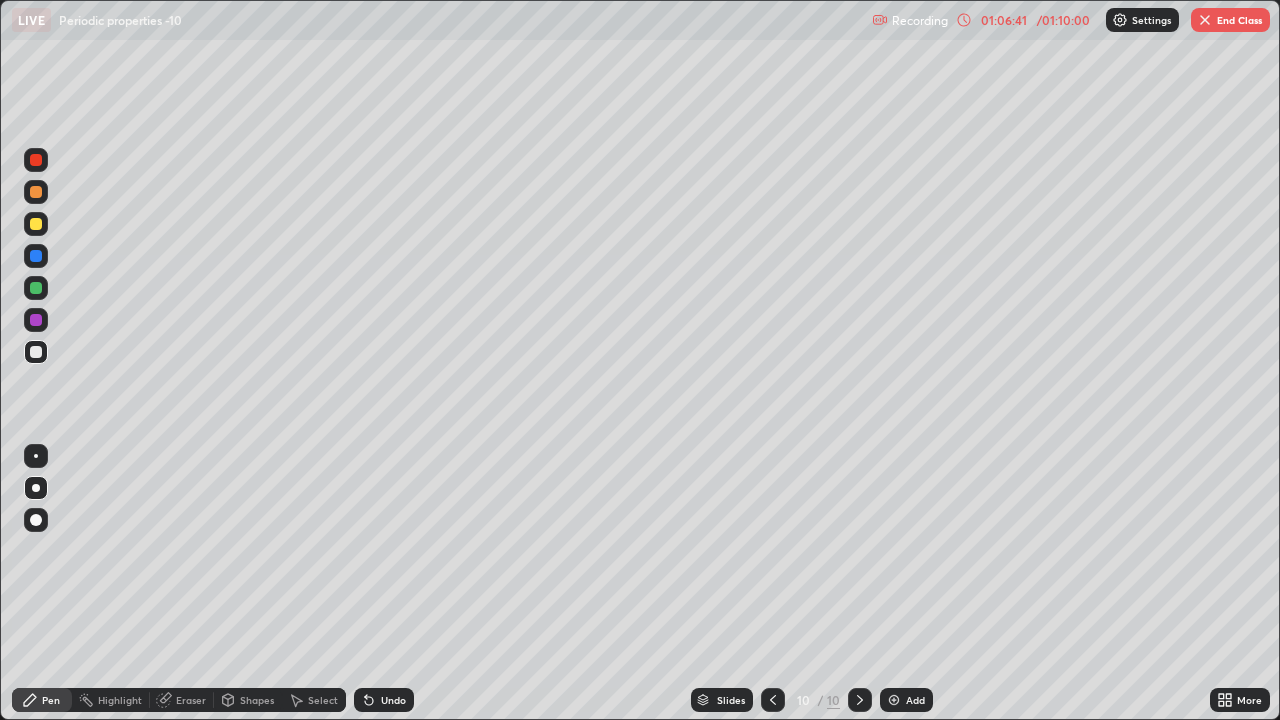 click on "Undo" at bounding box center [384, 700] 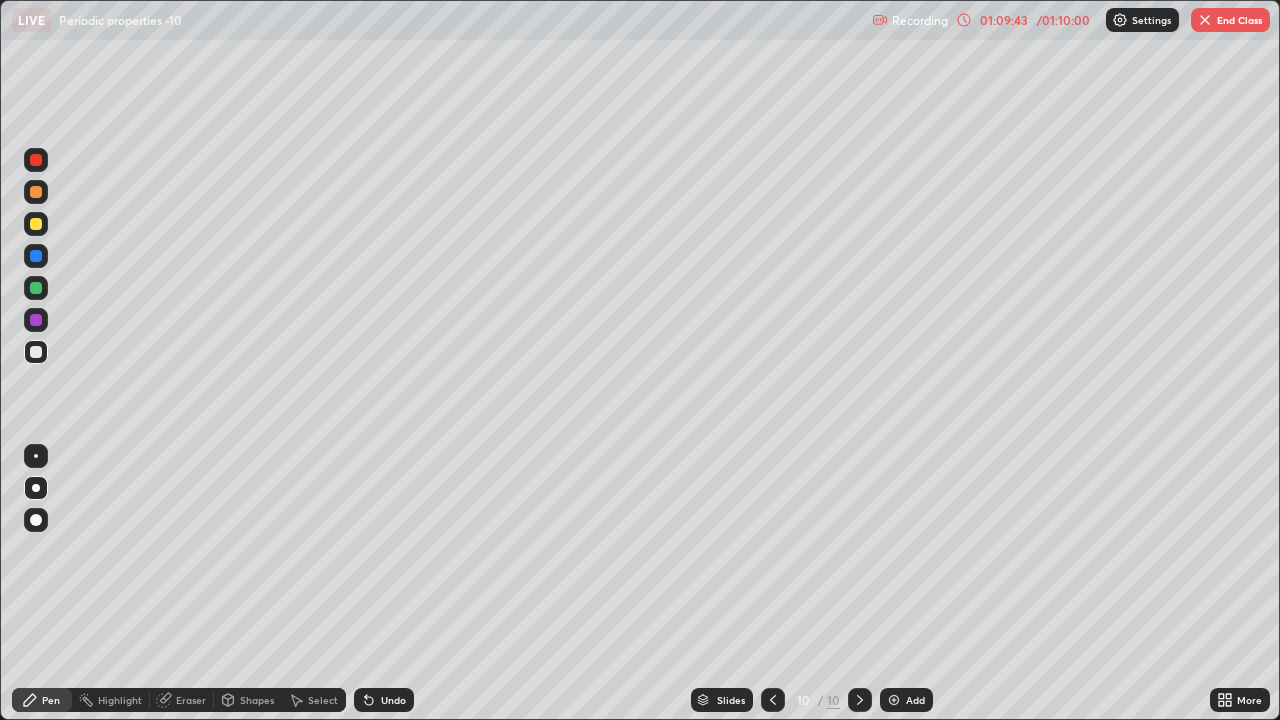 click on "End Class" at bounding box center (1230, 20) 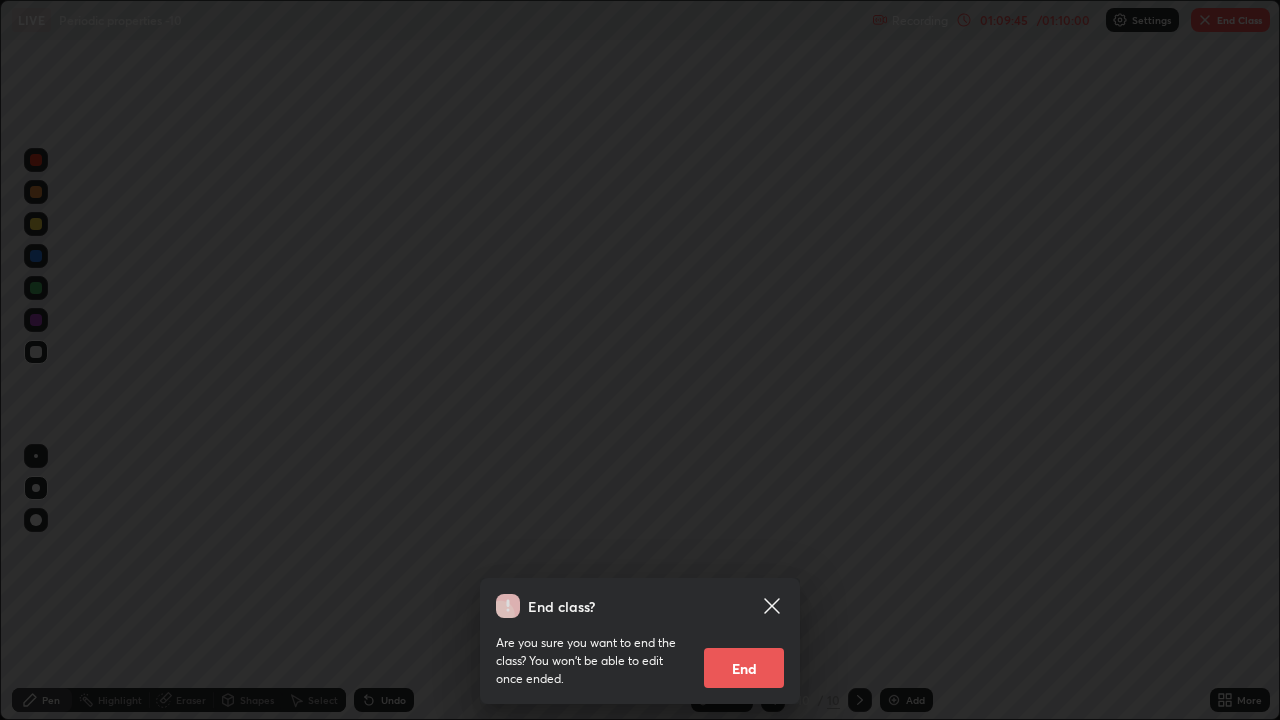 click on "End" at bounding box center [744, 668] 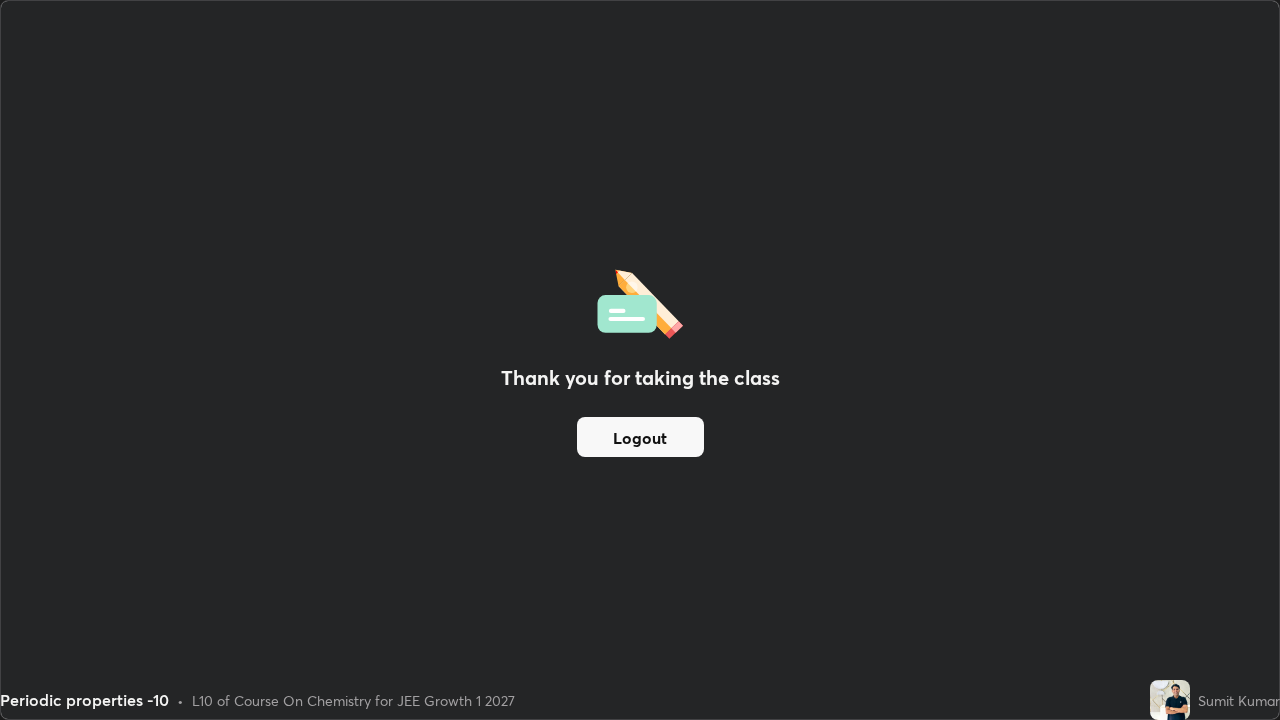 click on "Thank you for taking the class Logout" at bounding box center [640, 360] 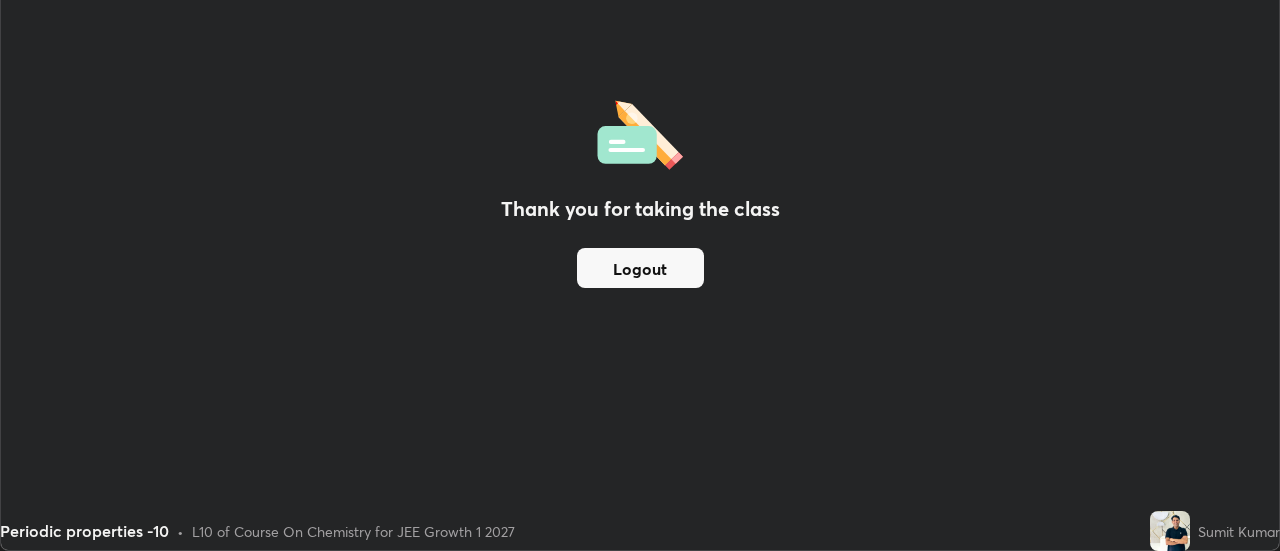 scroll, scrollTop: 551, scrollLeft: 1280, axis: both 